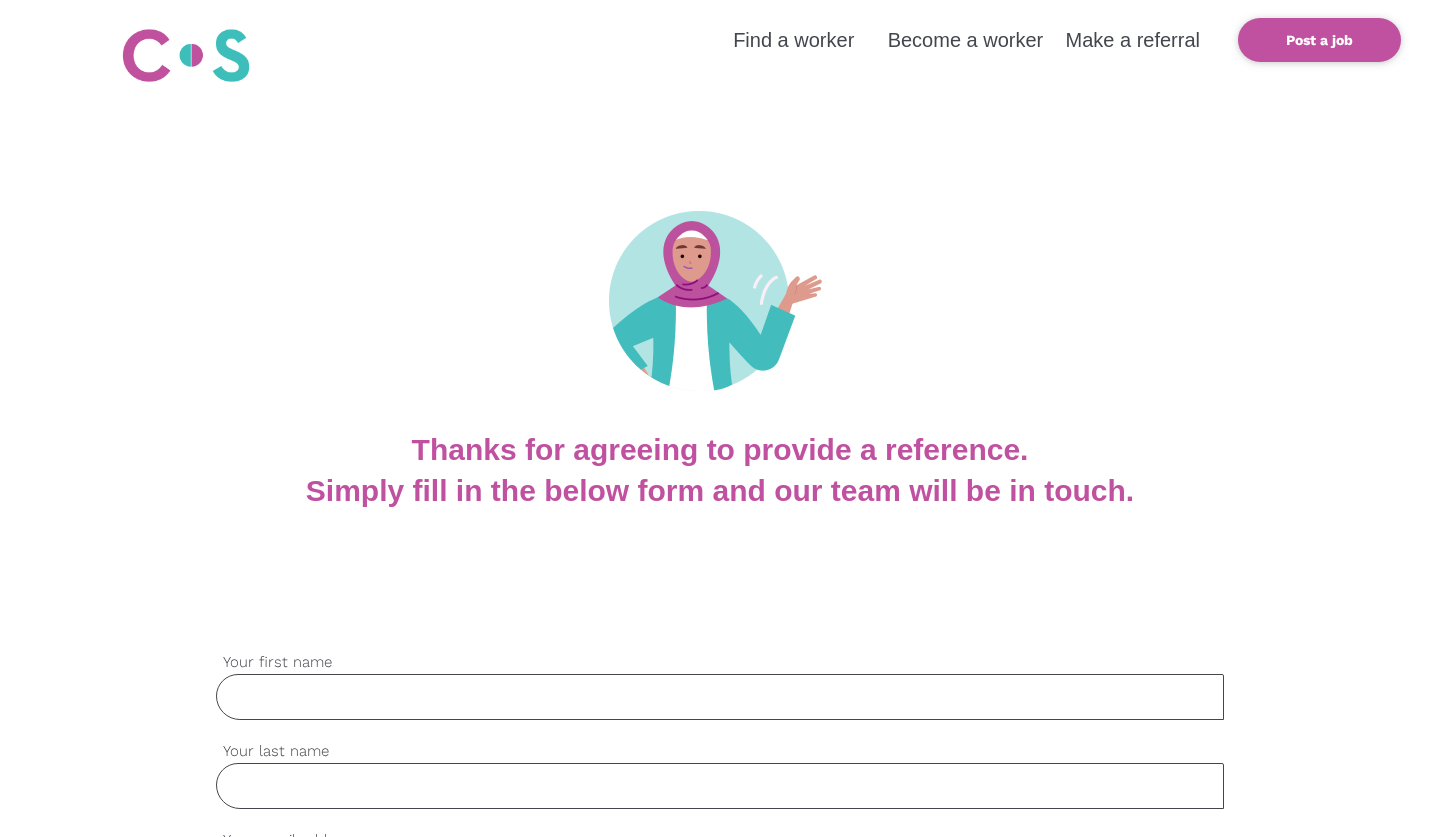 scroll, scrollTop: 0, scrollLeft: 0, axis: both 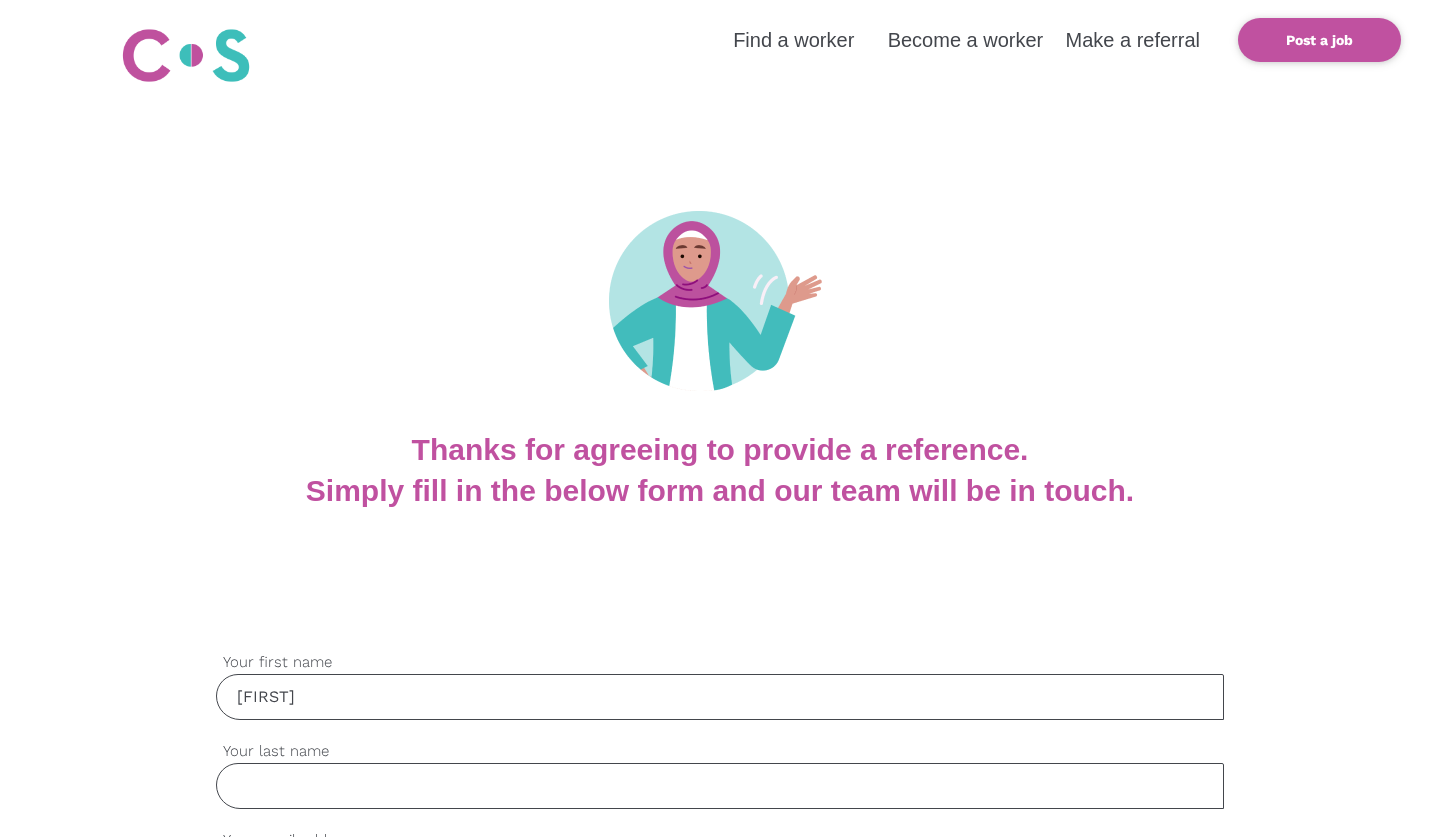 type on "[FIRST]" 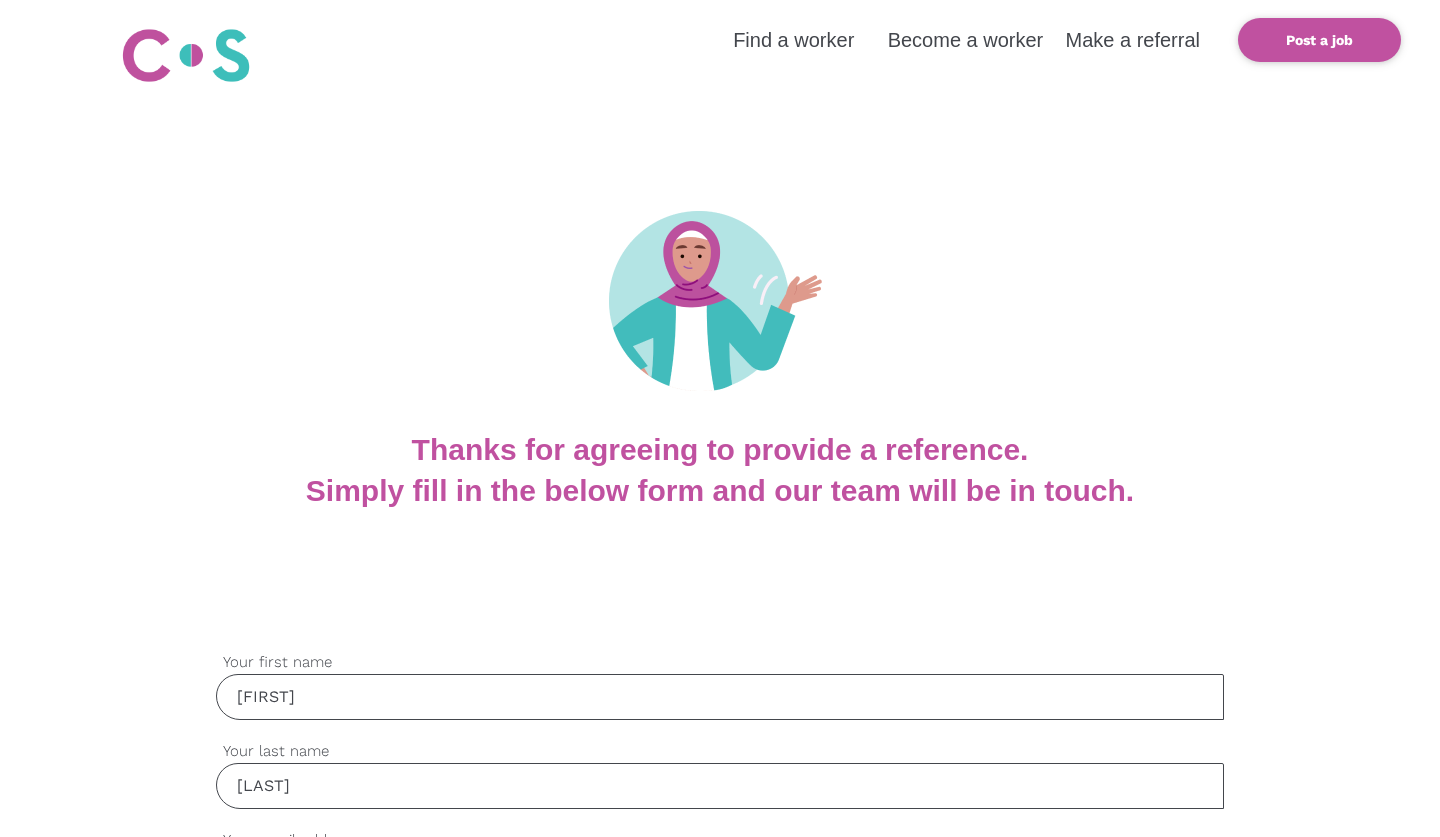 type on "[LAST]" 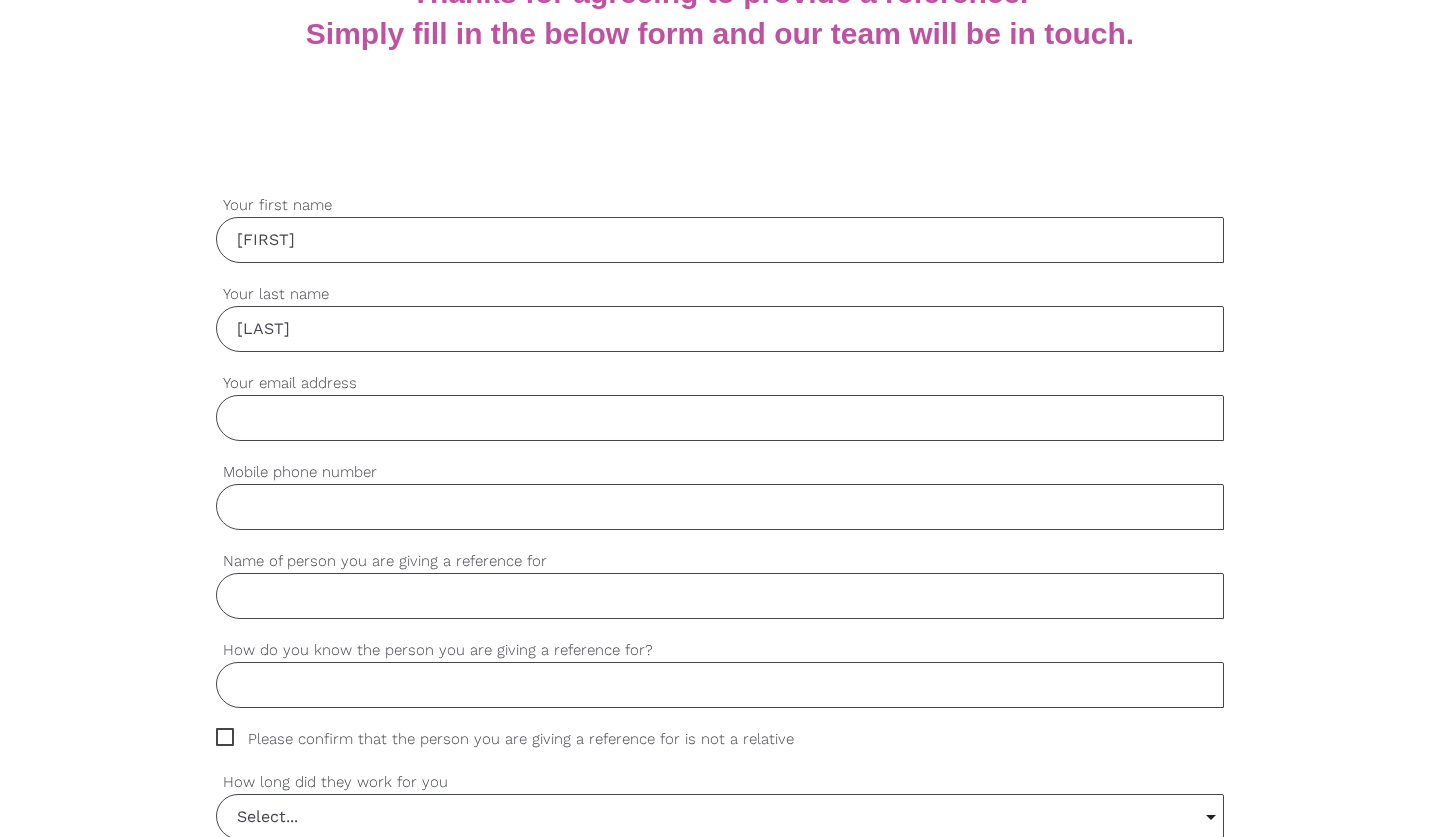 scroll, scrollTop: 529, scrollLeft: 0, axis: vertical 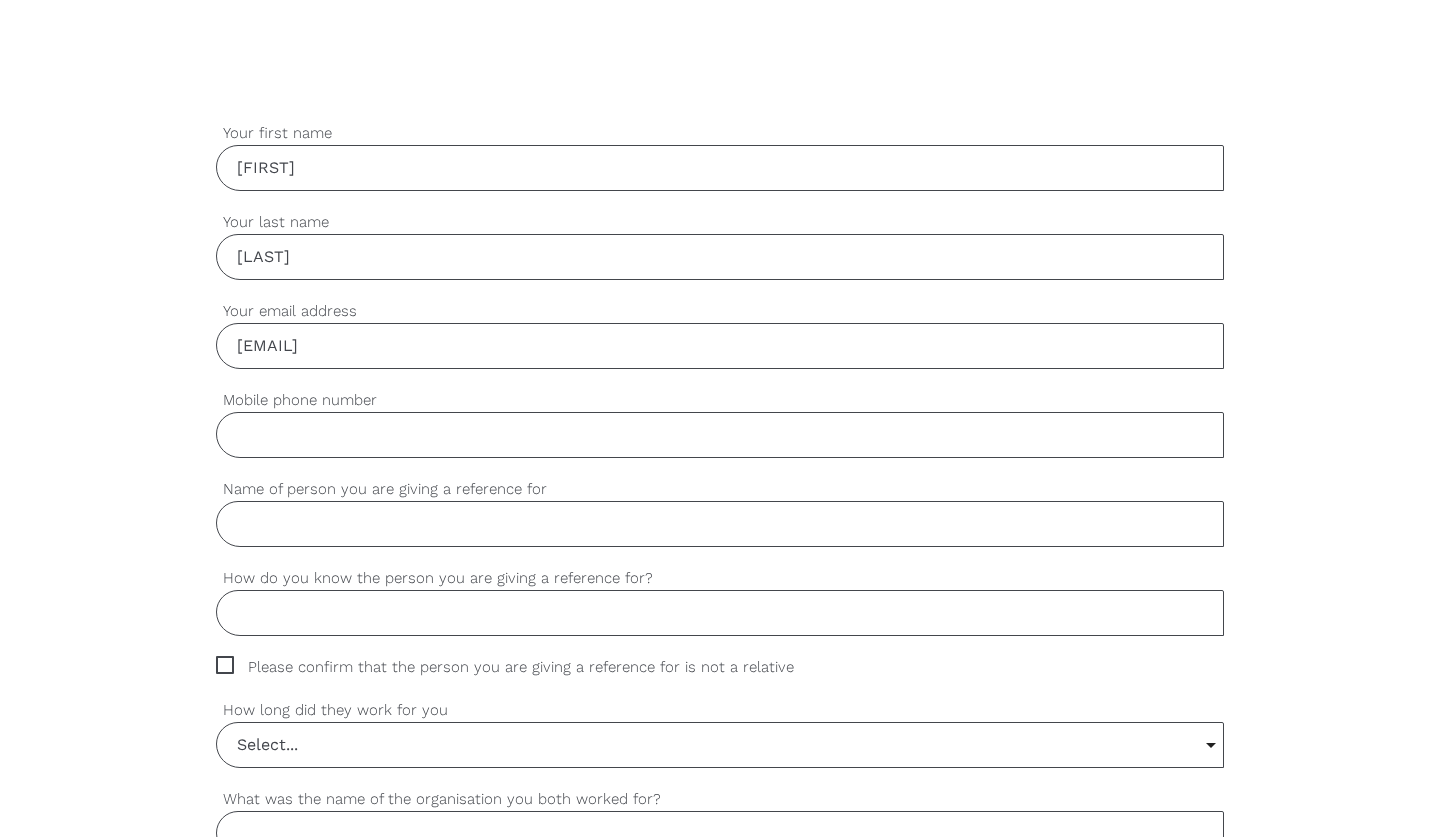 type on "[EMAIL]" 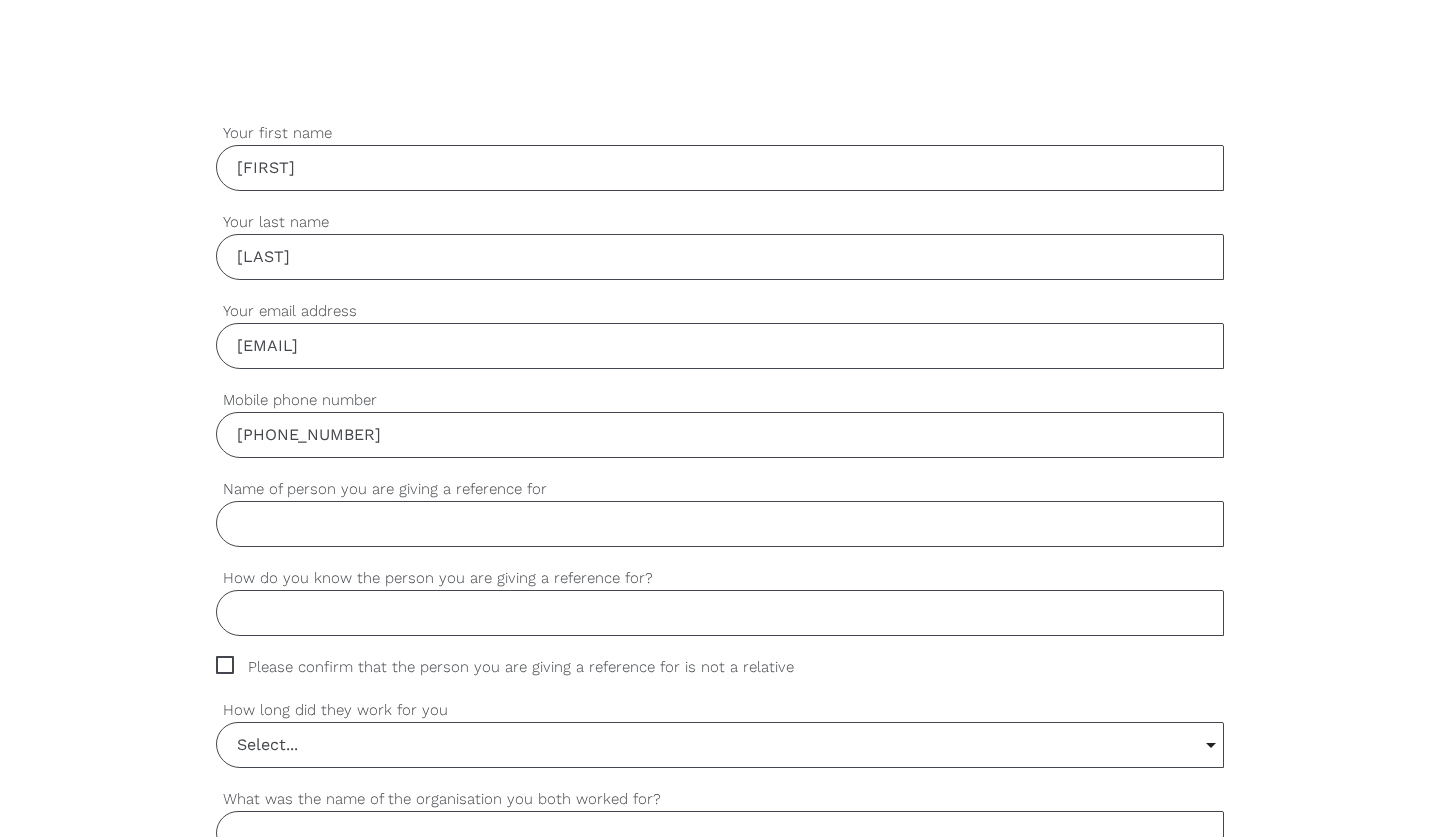 type on "[PHONE_NUMBER]" 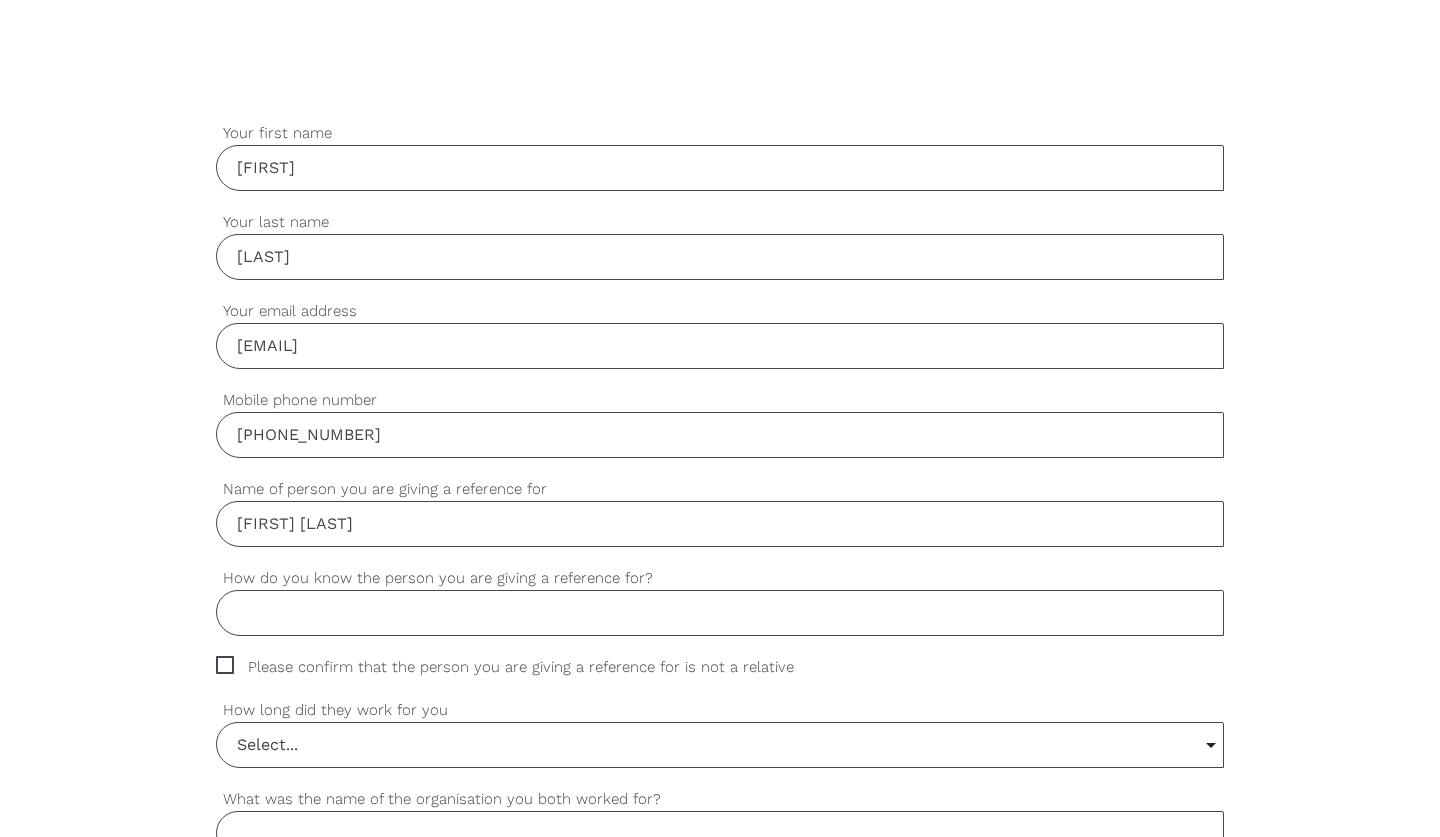 type on "[FIRST] [LAST]" 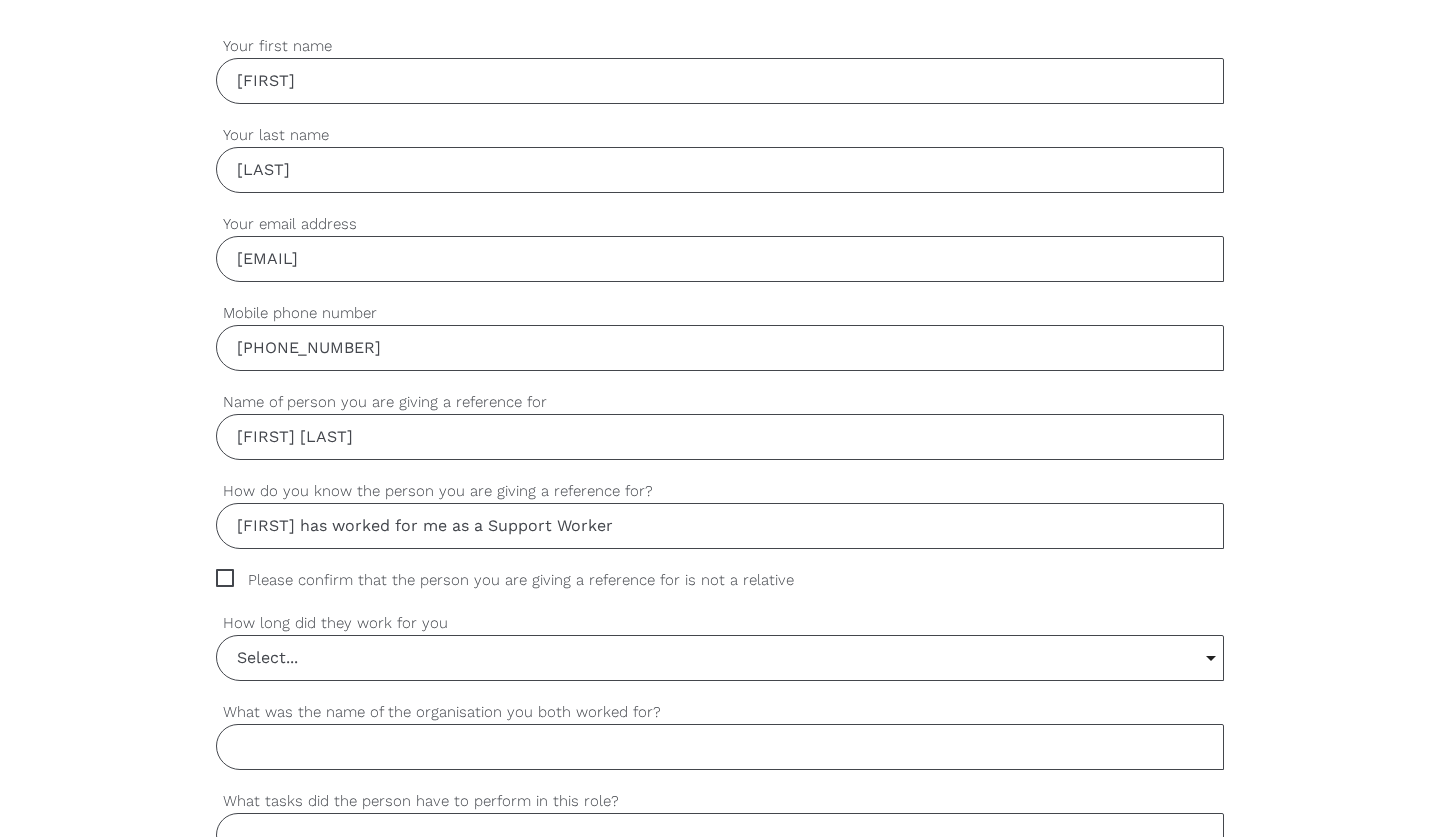 scroll, scrollTop: 645, scrollLeft: 0, axis: vertical 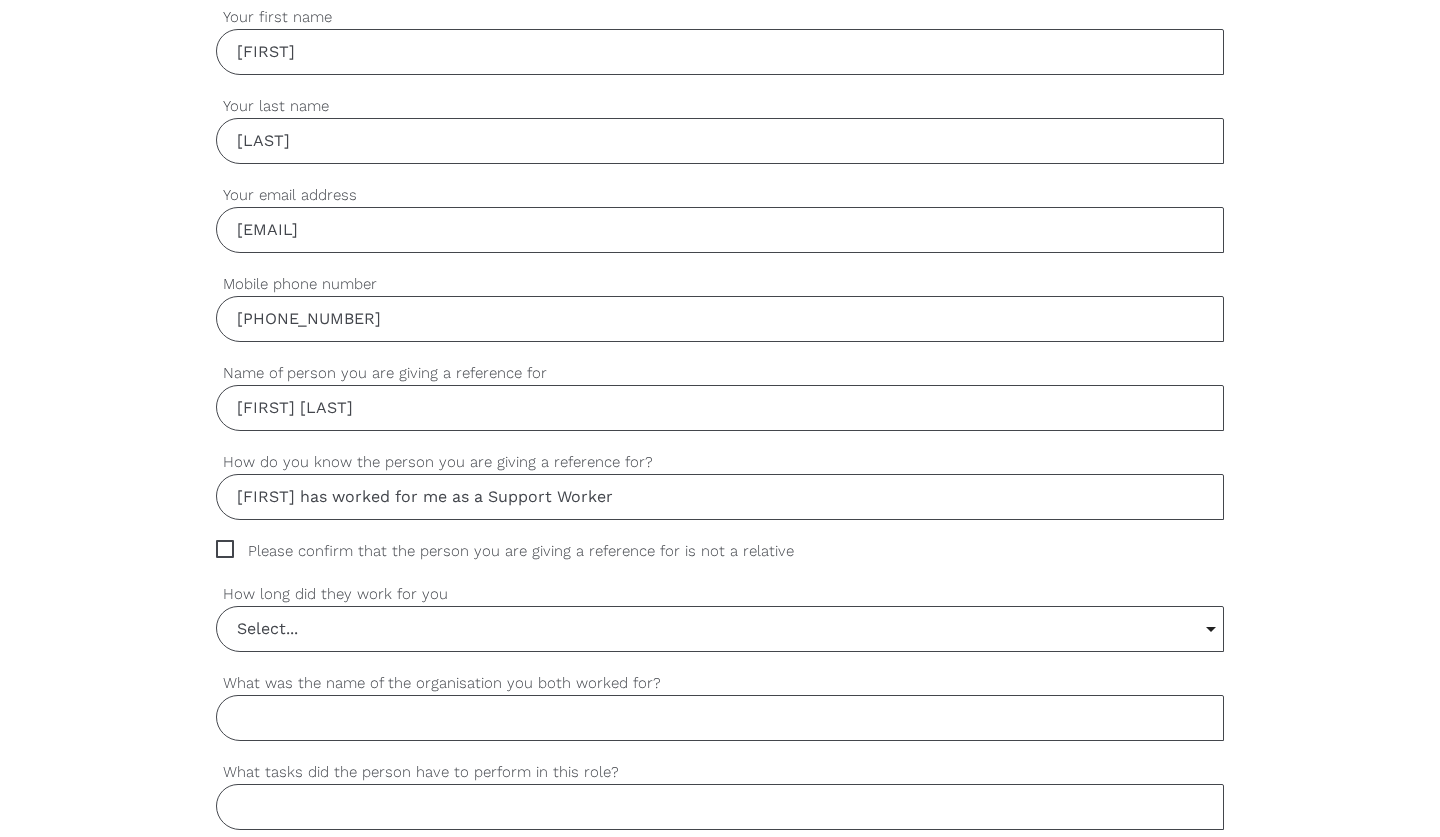 type on "[FIRST] has worked for me as a Support Worker" 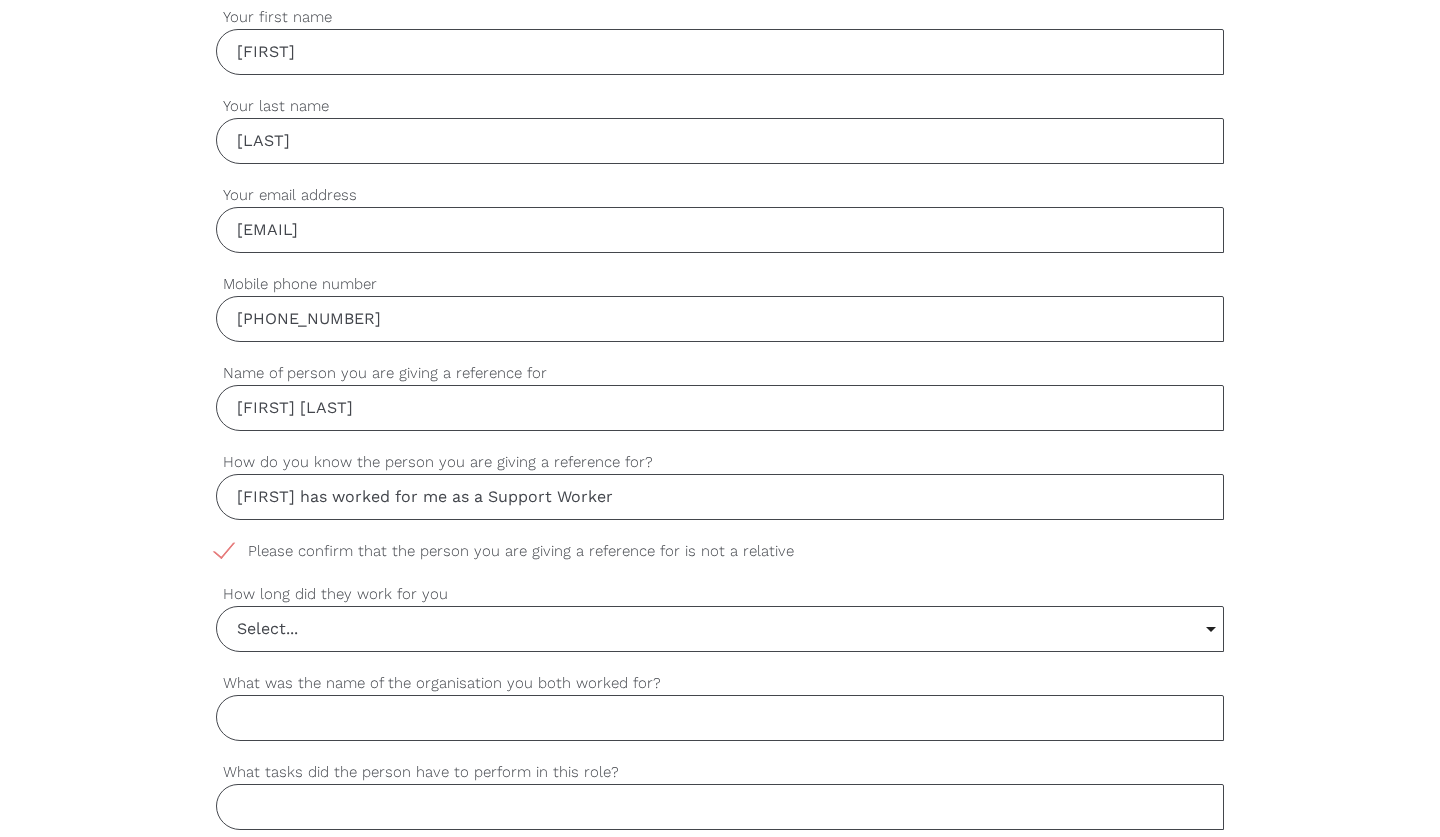 click on "Select..." at bounding box center (720, 629) 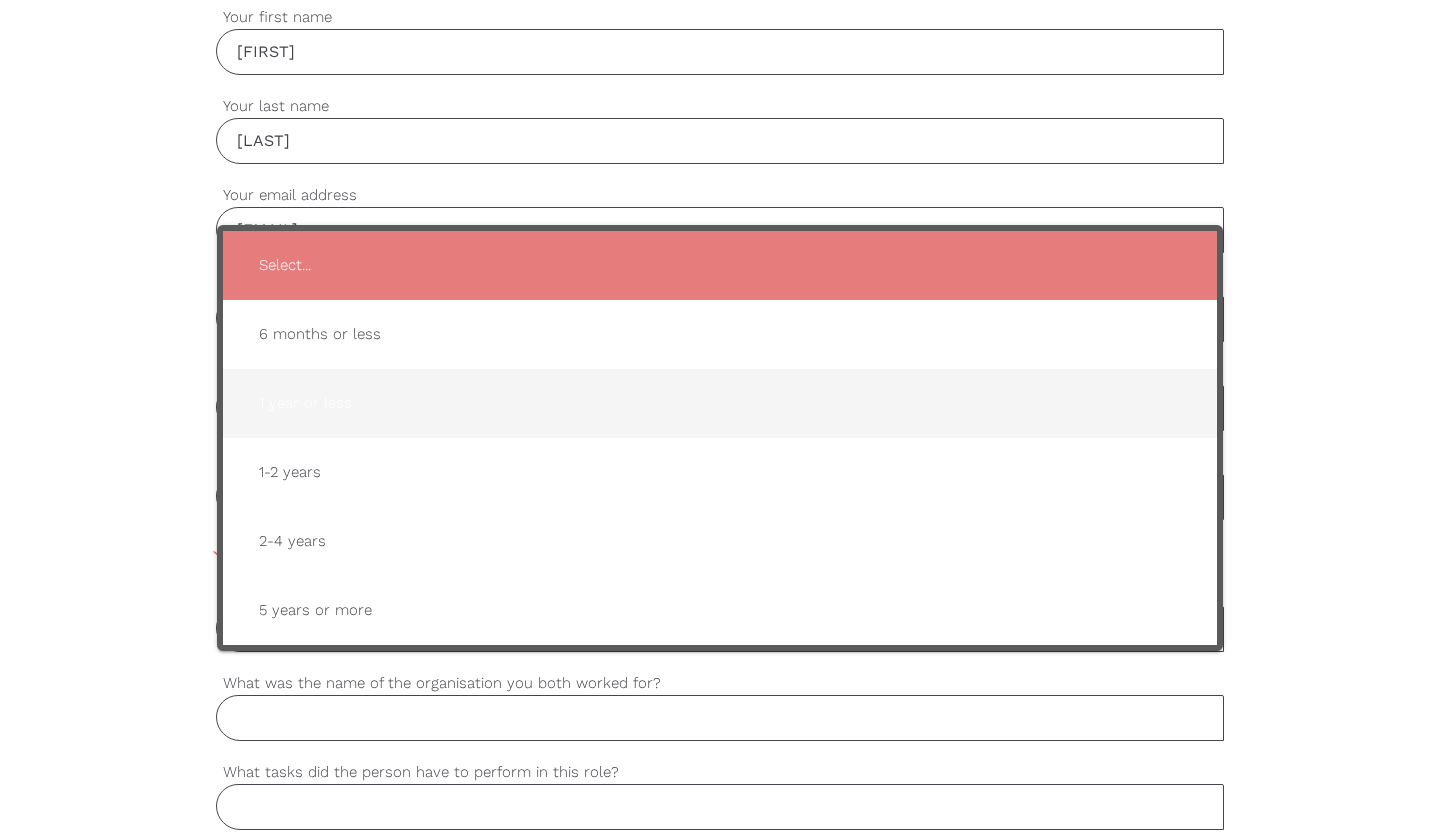 click on "1 year or less" at bounding box center (720, 403) 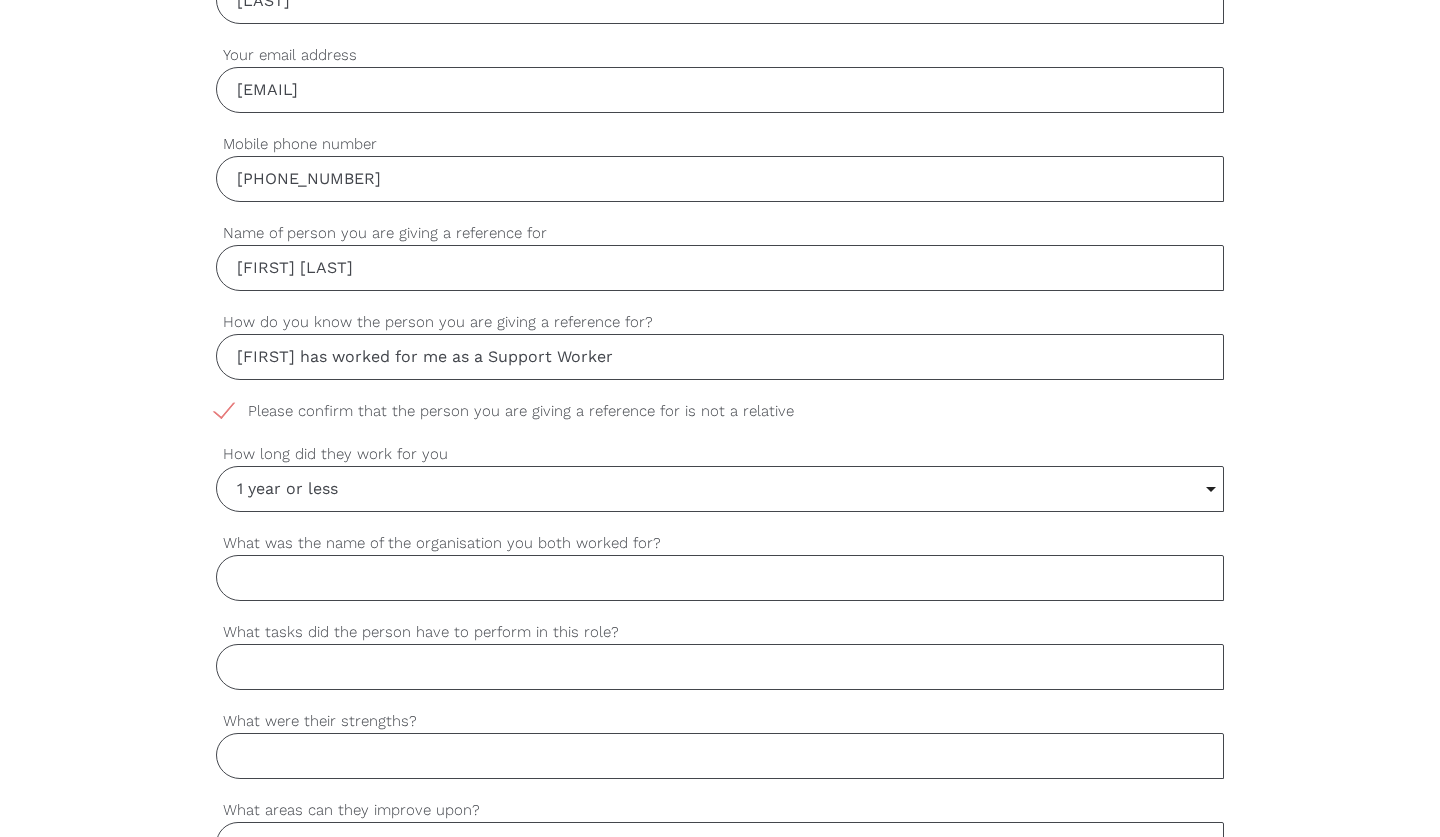 scroll, scrollTop: 789, scrollLeft: 0, axis: vertical 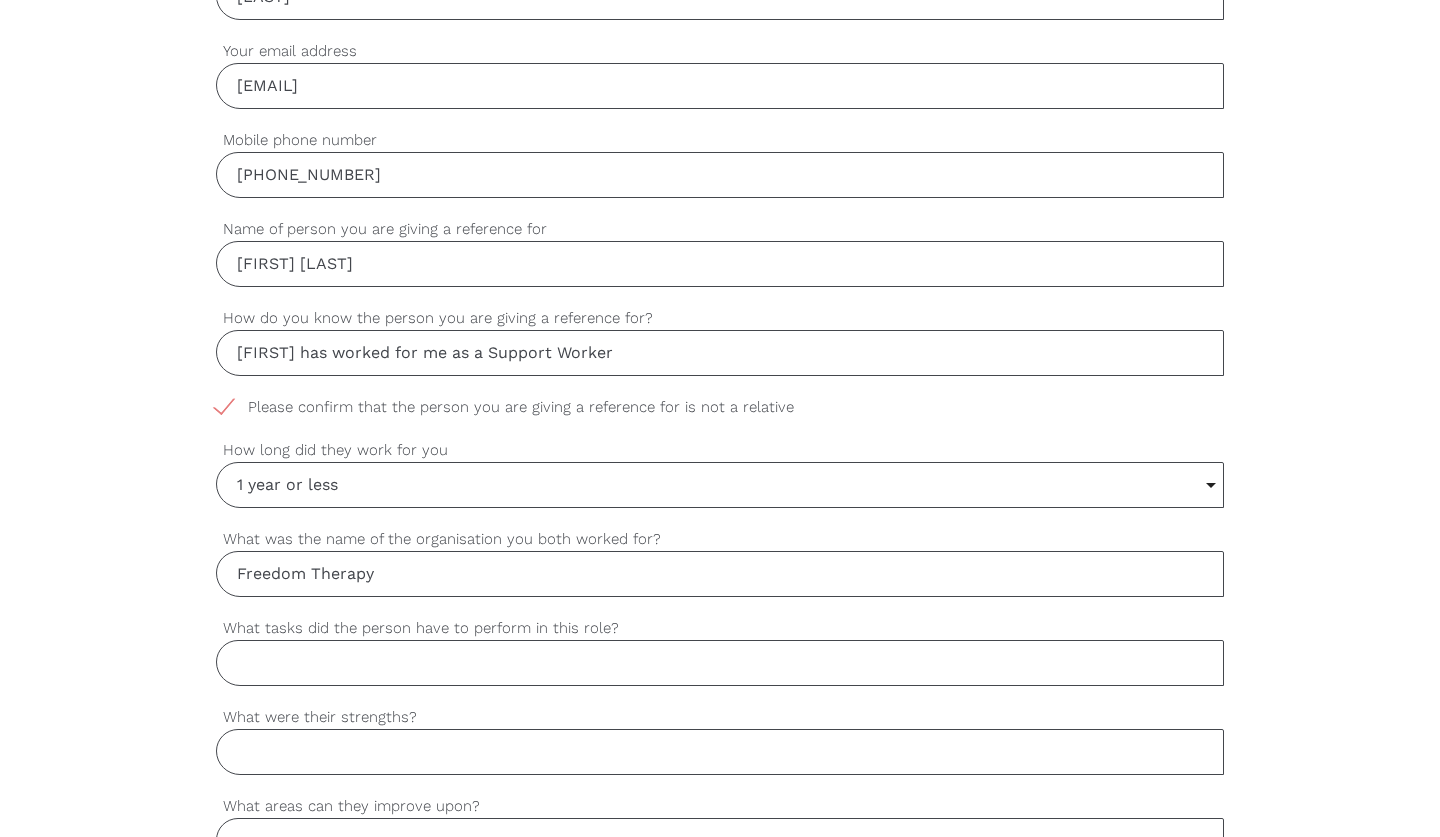 type on "Freedom Therapy" 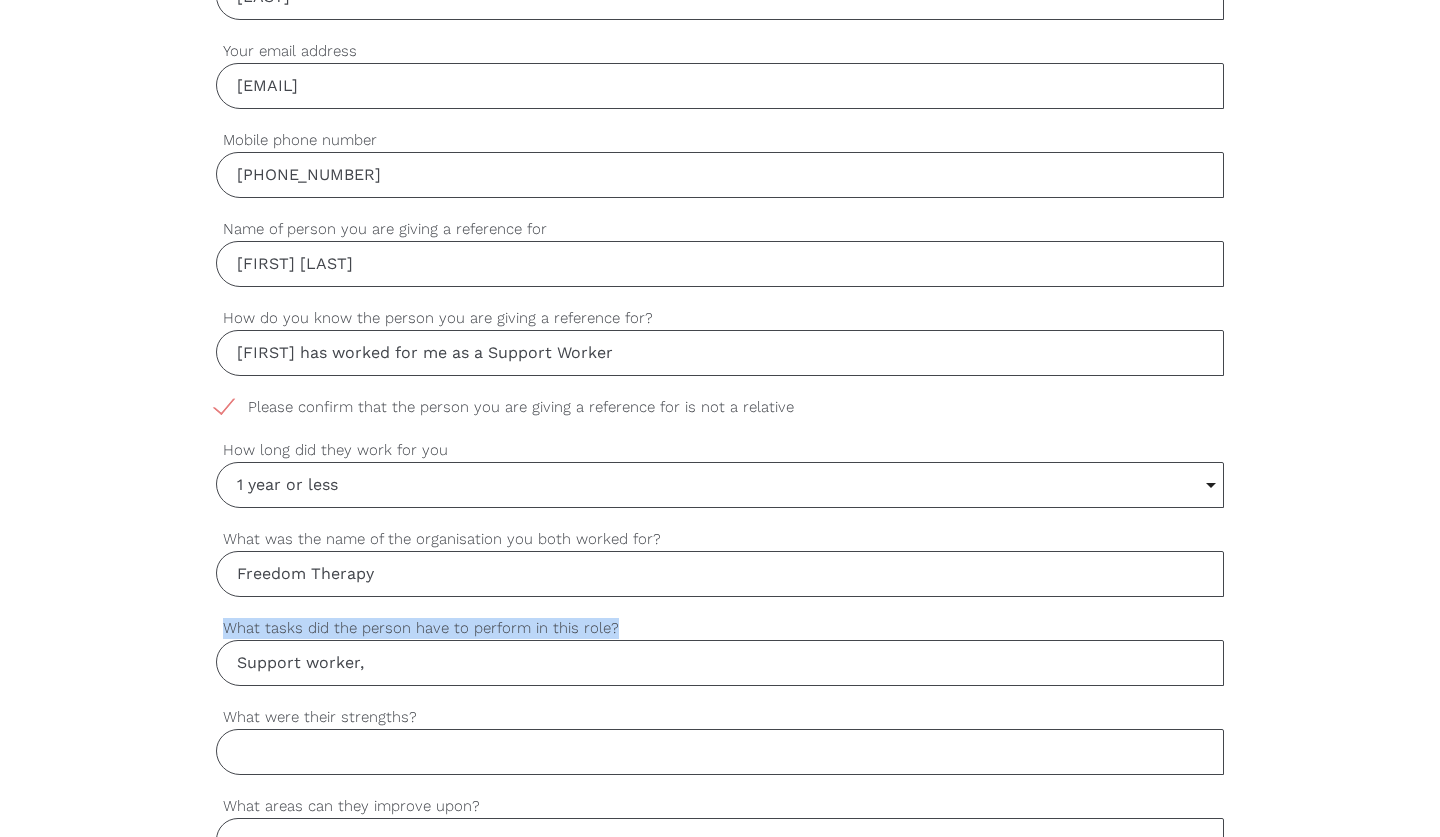 drag, startPoint x: 653, startPoint y: 626, endPoint x: 293, endPoint y: 601, distance: 360.867 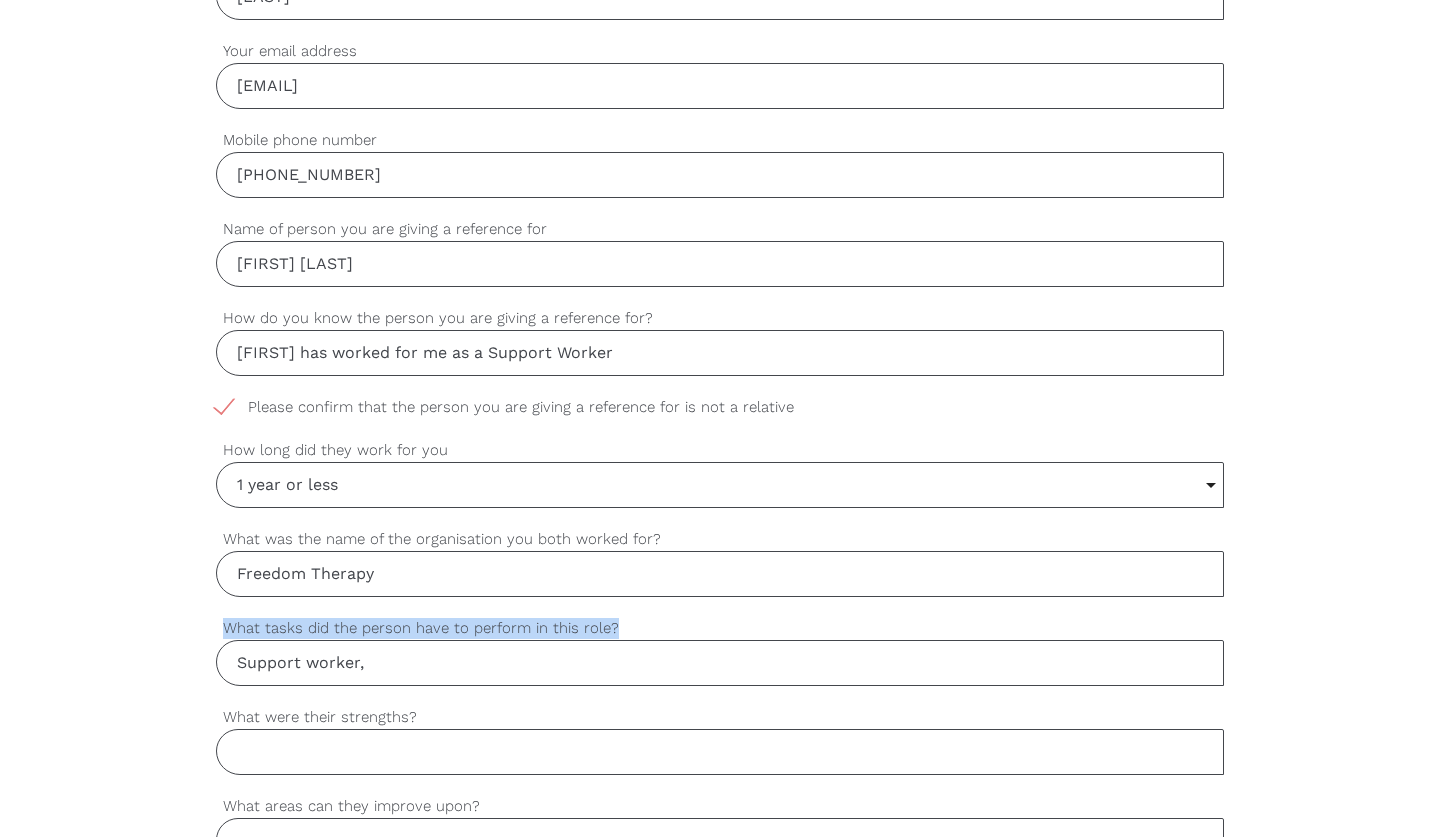 click on "settings   [FIRST] Your first name   settings   [LAST] Your last name   settings   [EMAIL] Your email address   settings   [PHONE_NUMBER] Mobile phone number   settings   [FIRST] [LAST] Name of person you are giving a reference for   settings   [FIRST] has worked for me as a Support Worker How do you know the person you are giving a reference for?   settings   Please confirm that the person you are giving a reference for is not a relative   settings   1 year or less Select... 6 months or less 1 year or less 1-2 years 2-4 years 5 years or more Select... 6 months or less 1 year or less 1-2 years 2-4 years 5 years or more How long did they work for you   settings   [COMPANY] What was the name of the organisation you both worked for?   settings   Support worker, What tasks did the person have to perform in this role?   settings   What were their strengths?   settings   What areas can they improve upon?   settings     settings     settings   Select... Select... Yes No Sometimes Yes No" at bounding box center [720, 761] 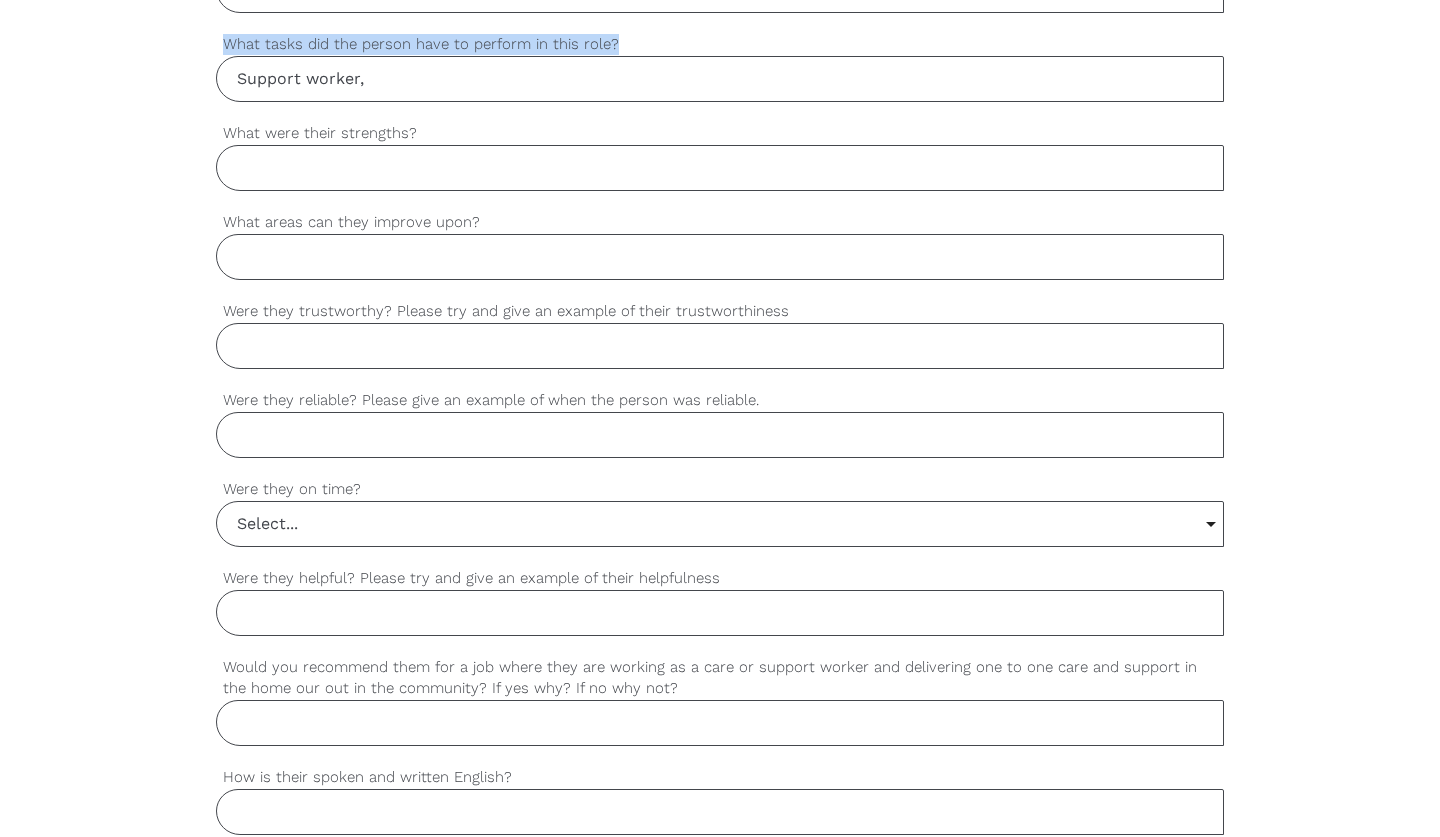 scroll, scrollTop: 1383, scrollLeft: 0, axis: vertical 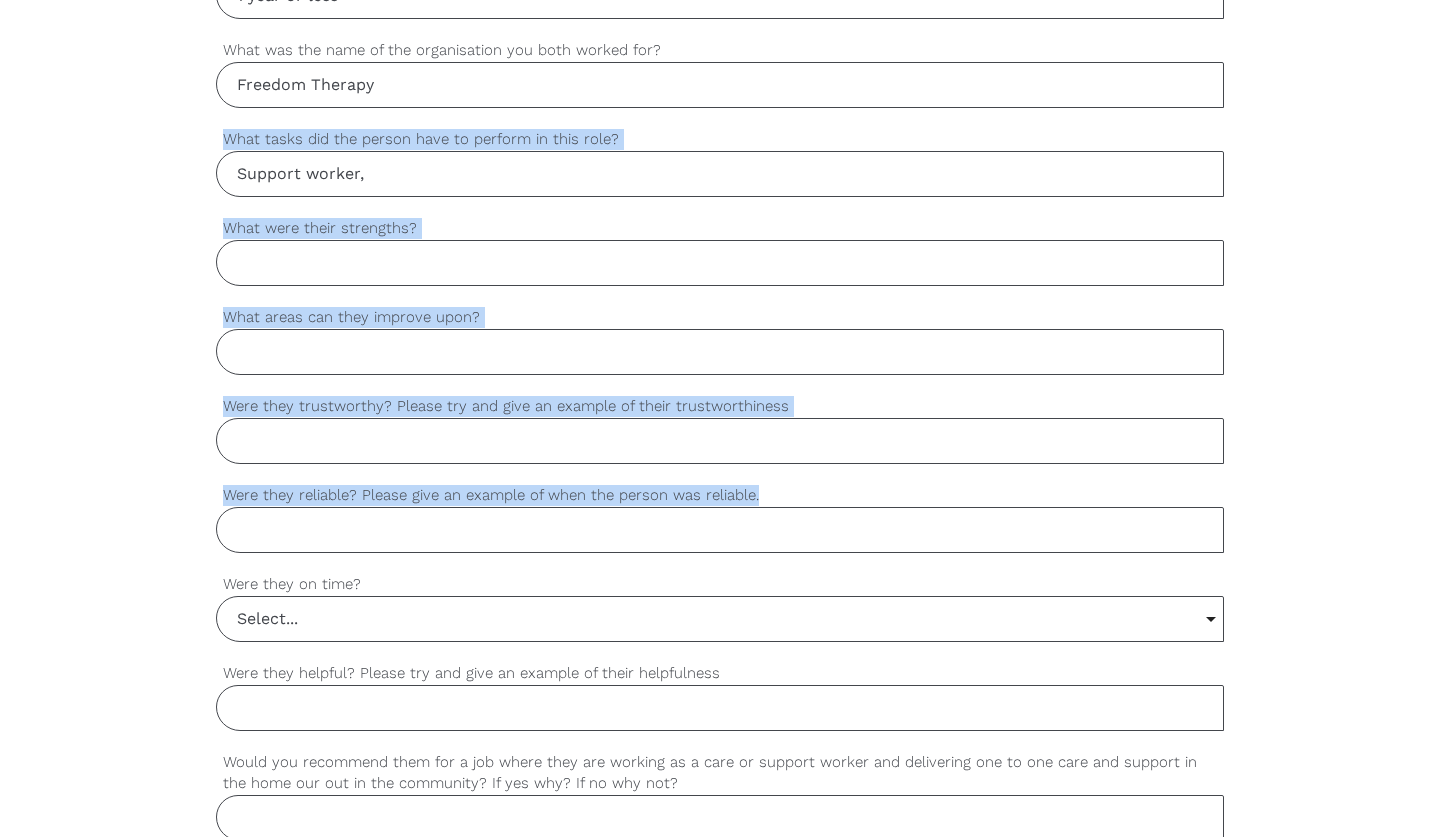 drag, startPoint x: 771, startPoint y: 391, endPoint x: 222, endPoint y: 115, distance: 614.47296 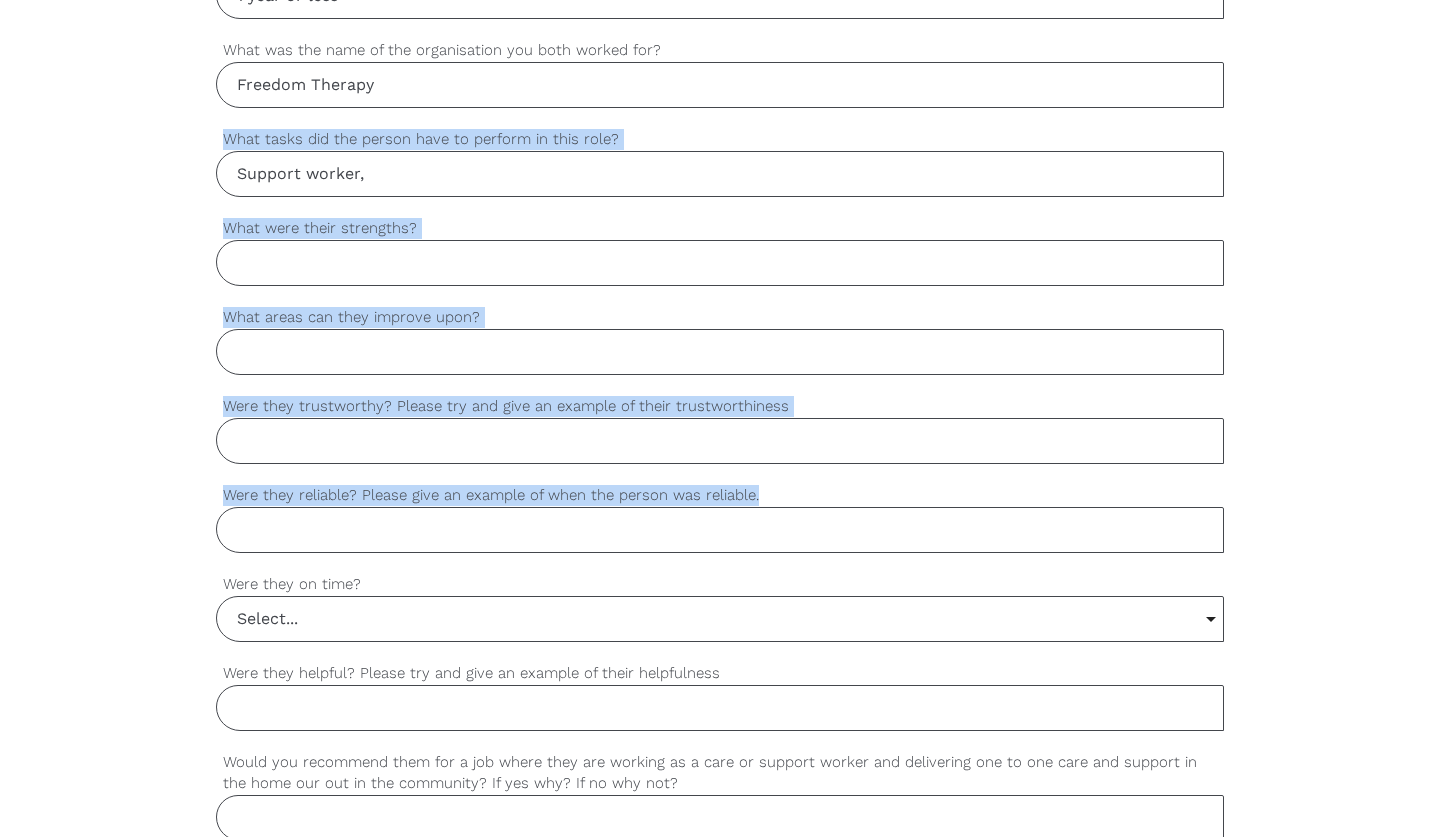 click on "settings   [FIRST] Your first name   settings   [LAST] Your last name   settings   [EMAIL] Your email address   settings   [PHONE_NUMBER] Mobile phone number   settings   [FIRST] [LAST] Name of person you are giving a reference for   settings   [FIRST] has worked for me as a Support Worker How do you know the person you are giving a reference for?   settings   Please confirm that the person you are giving a reference for is not a relative   settings   1 year or less Select... 6 months or less 1 year or less 1-2 years 2-4 years 5 years or more Select... 6 months or less 1 year or less 1-2 years 2-4 years 5 years or more How long did they work for you   settings   [COMPANY] What was the name of the organisation you both worked for?   settings   Support worker, What tasks did the person have to perform in this role?   settings   What were their strengths?   settings   What areas can they improve upon?   settings     settings     settings   Select... Select... Yes No Sometimes Yes No" at bounding box center (720, 272) 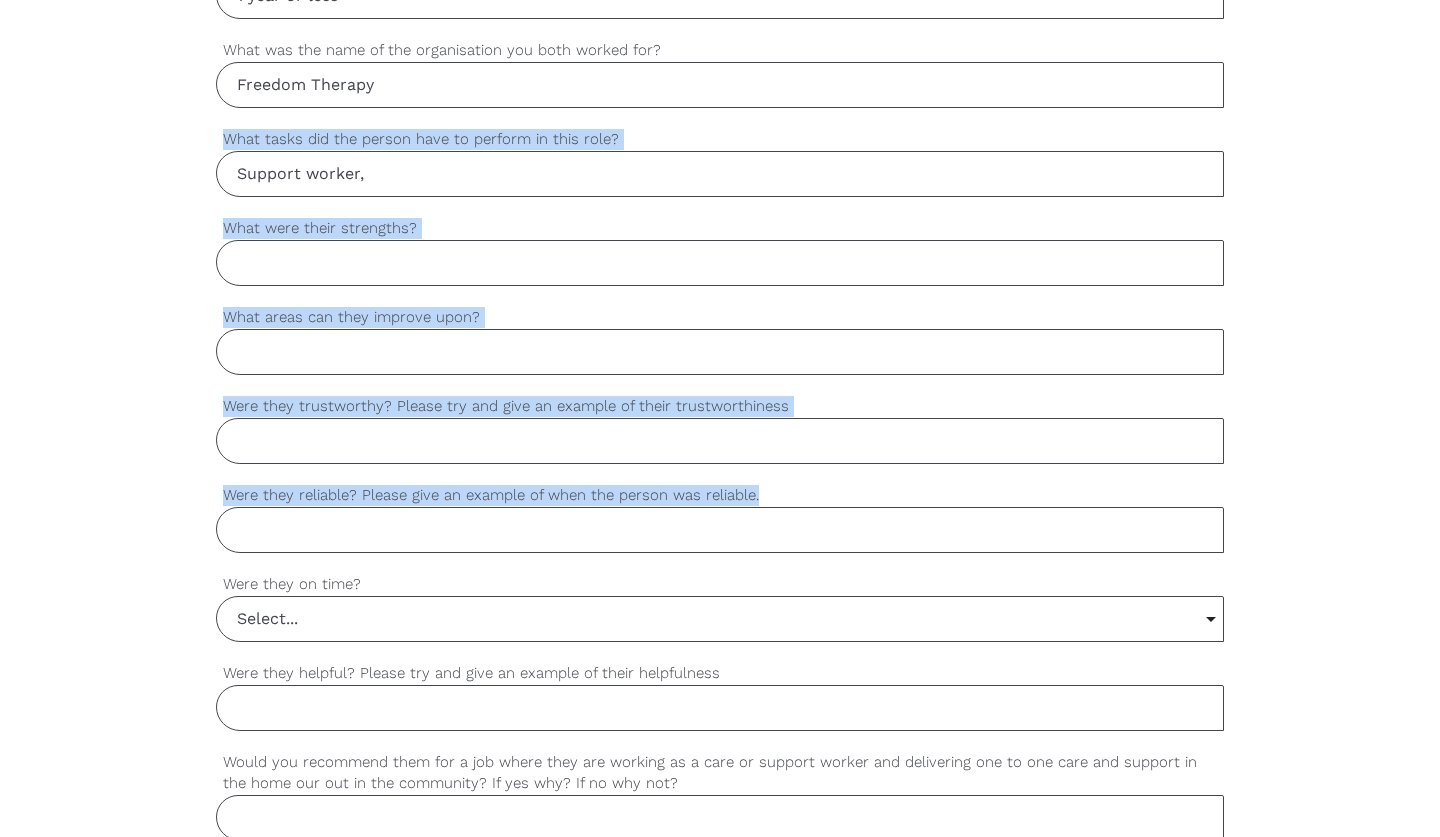 copy on "What tasks did the person have to perform in this role?   settings   What were their strengths?   settings   What areas can they improve upon?   settings   Were they trustworthy? Please try and give an example of their trustworthiness   settings   Were they reliable? Please give an example of when the person was reliable." 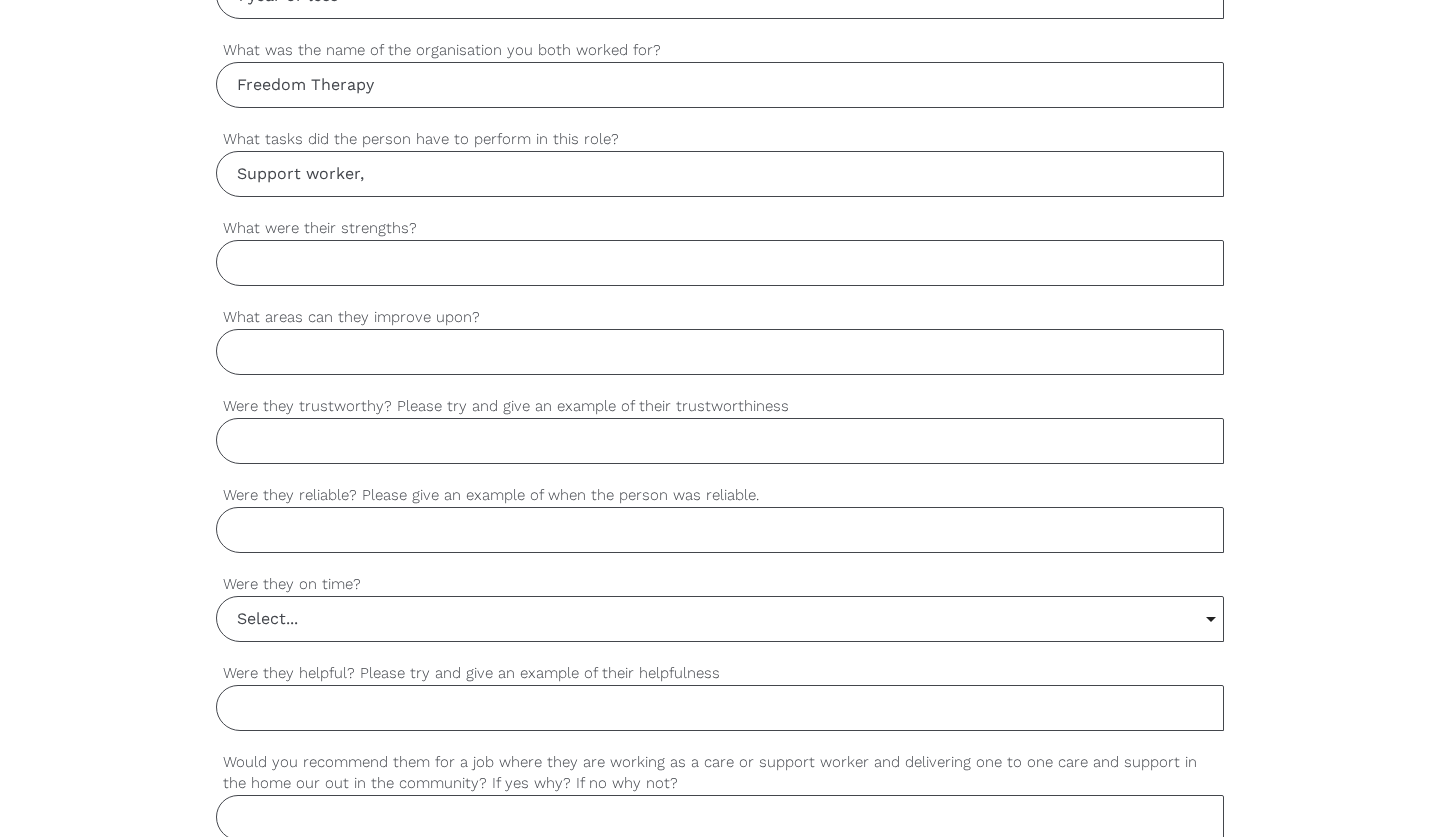 click on "Support worker," at bounding box center (720, 174) 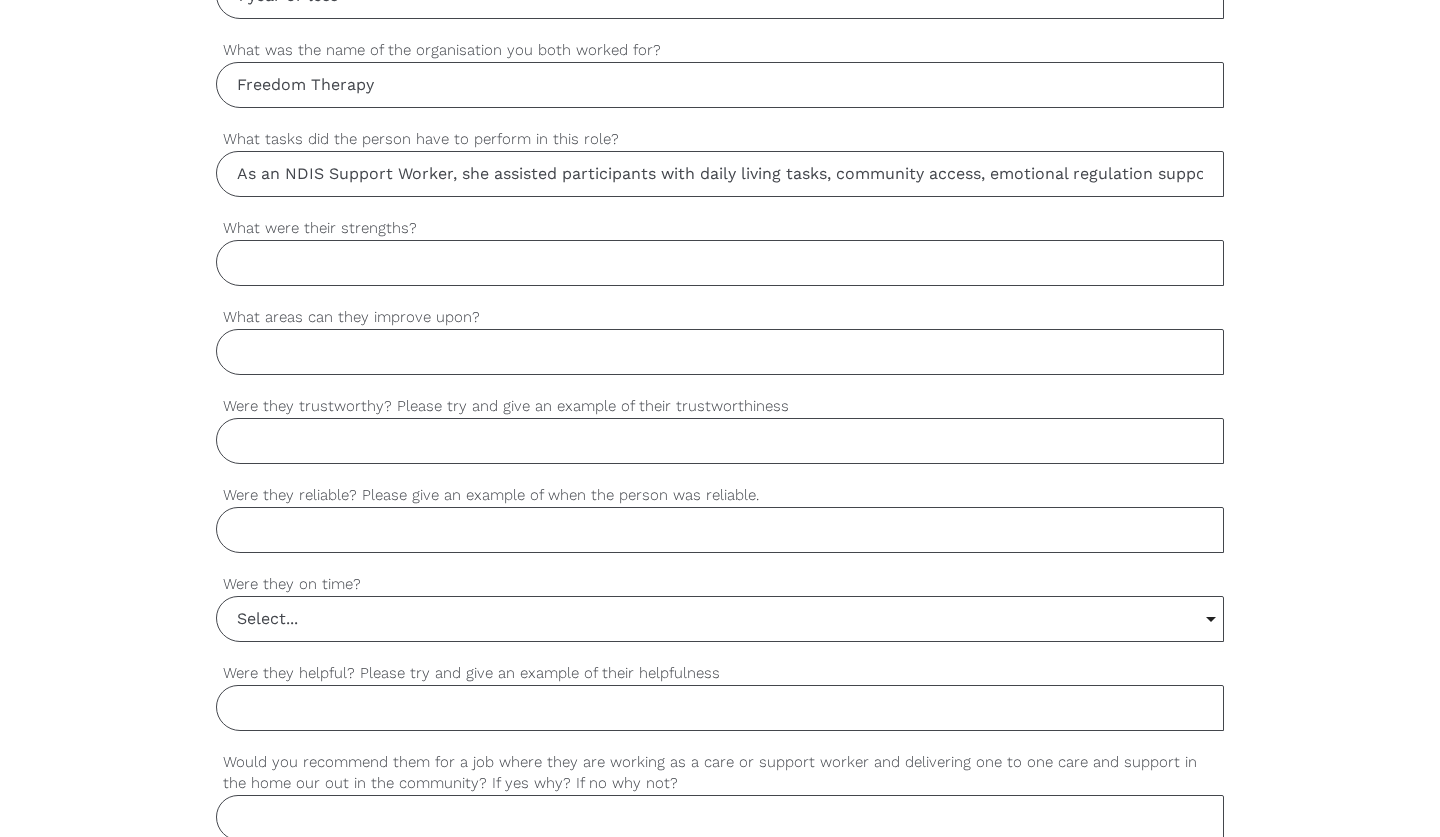 type on "As an NDIS Support Worker, she assisted participants with daily living tasks, community access, emotional regulation support, and goal-based activities. This included transportation, assisting with shopping, attending appointments, helping with routines, offering companionship, and providing encouragement with social engagement and independence." 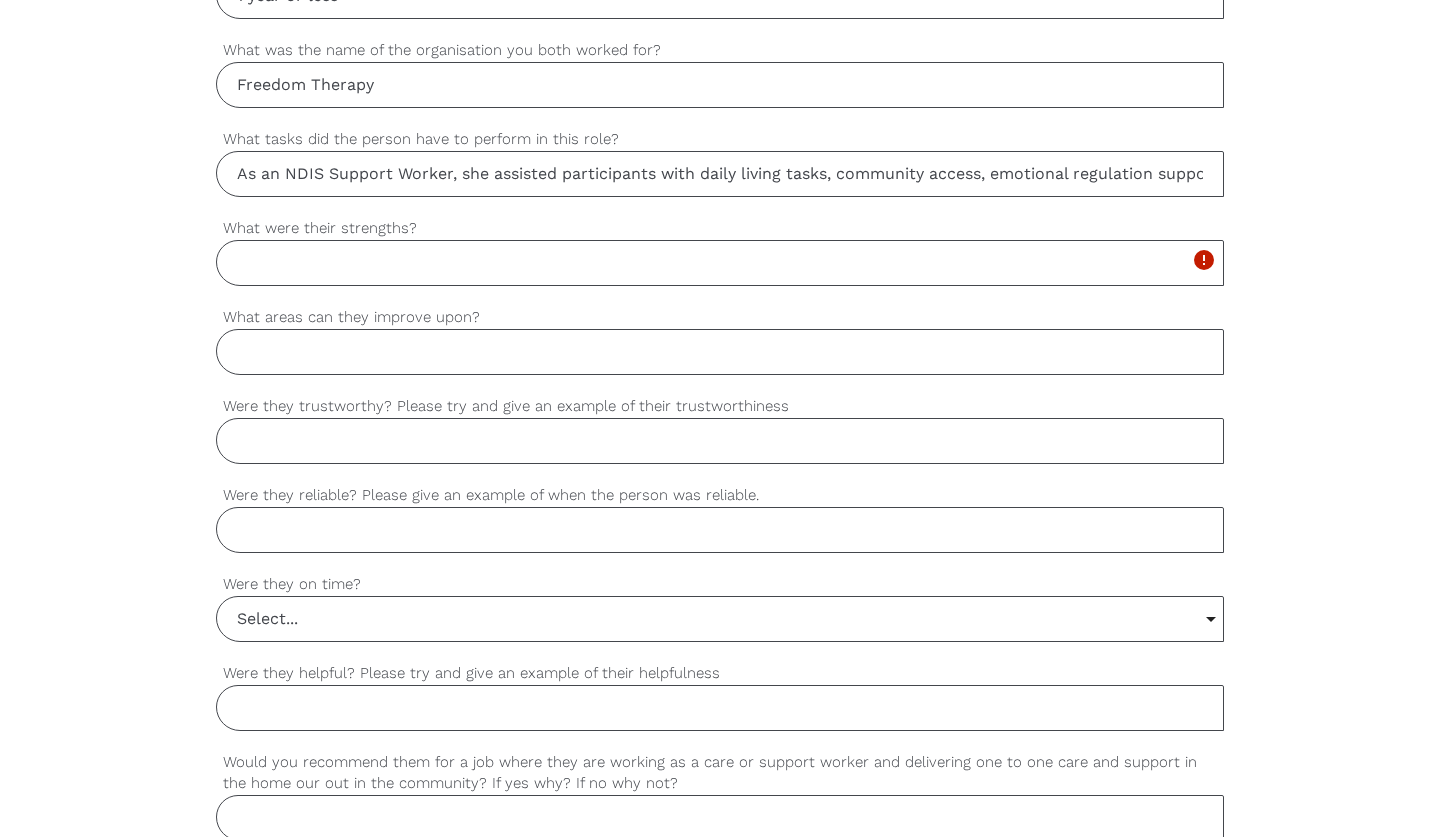 paste on "She brought warmth, consistency, and emotional intelligence to every shift. Her ability to build rapport quickly and maintain strong professional boundaries was exceptional. She showed deep empathy, patience, and was calm even in high-stress situations—making her a trusted presence for clients with complex needs." 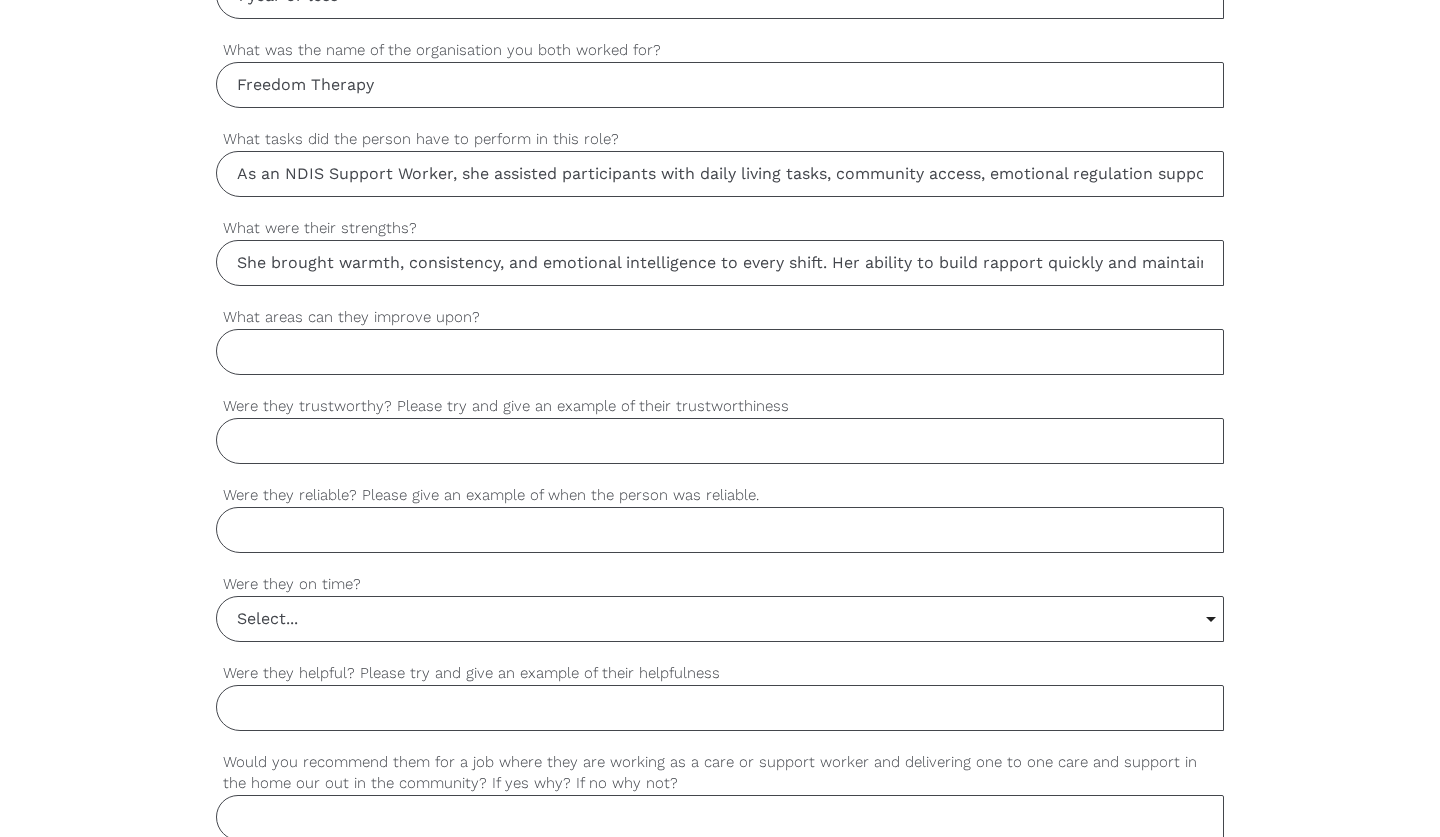 type on "She brought warmth, consistency, and emotional intelligence to every shift. Her ability to build rapport quickly and maintain strong professional boundaries was exceptional. She showed deep empathy, patience, and was calm even in high-stress situations—making her a trusted presence for clients with complex needs." 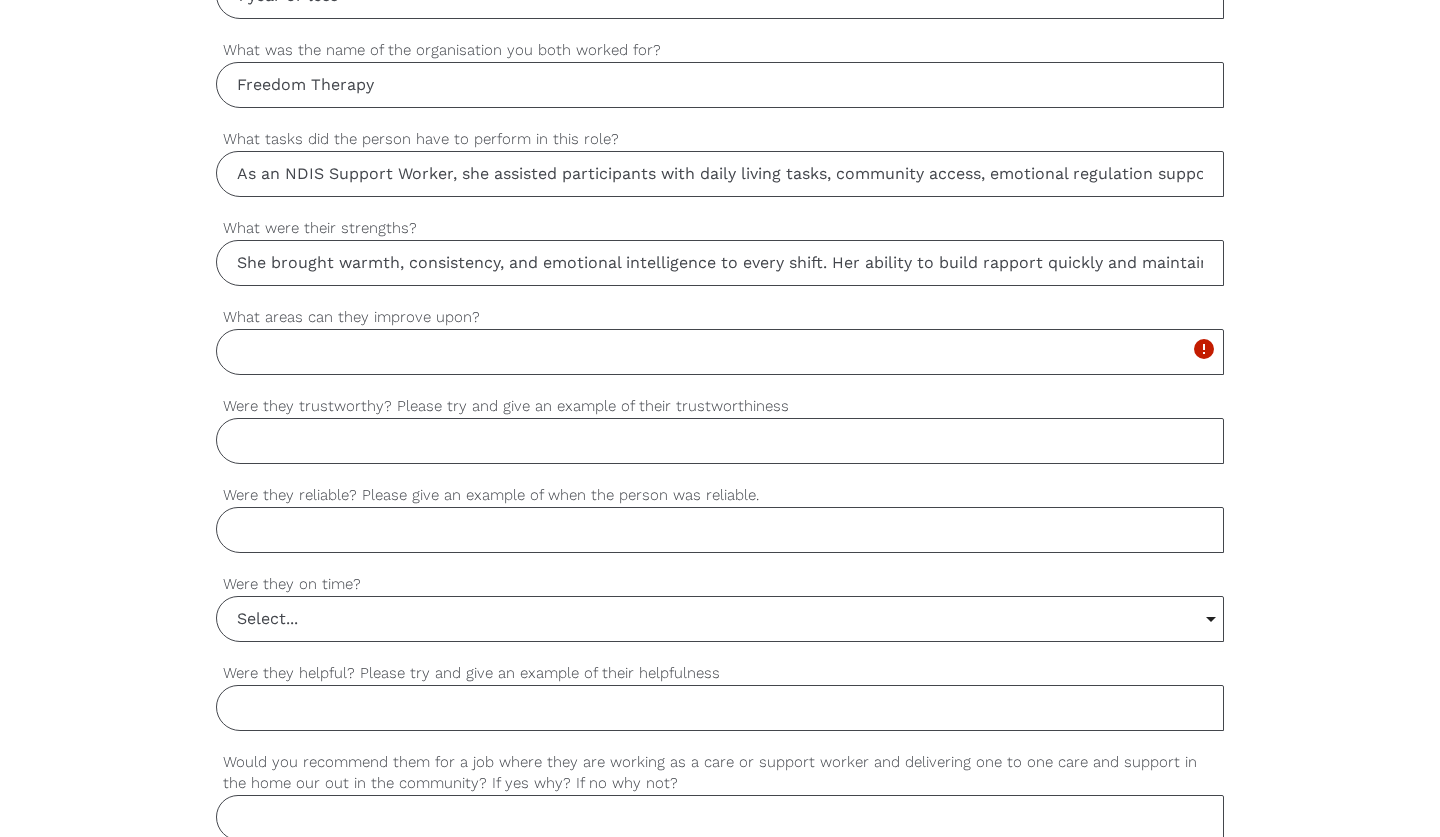click on "Were they trustworthy? Please try and give an example of their trustworthiness" at bounding box center (720, 441) 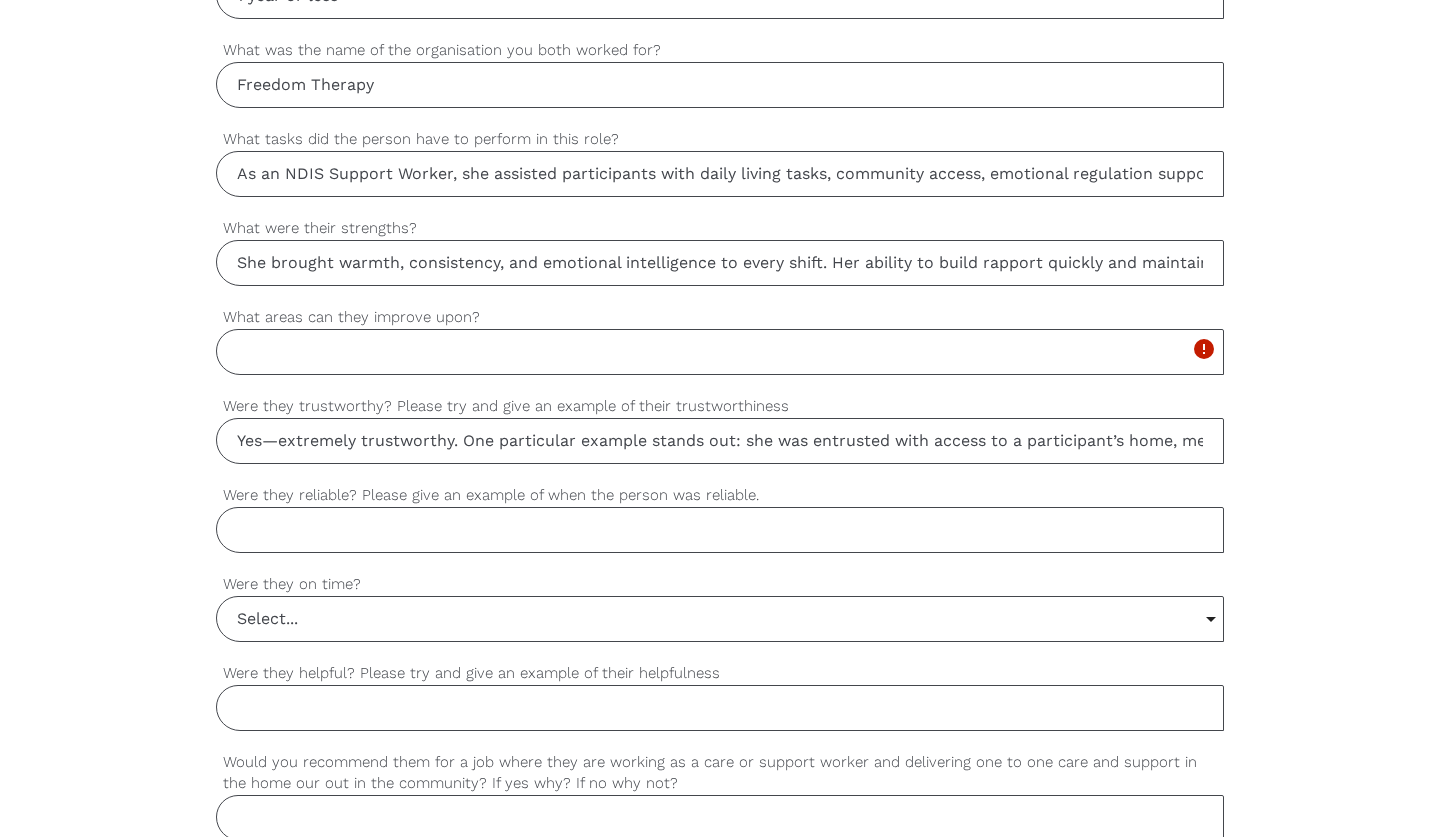 type on "Yes—extremely trustworthy. One particular example stands out: she was entrusted with access to a participant’s home, medication prompts, and sensitive documents. She handled these responsibilities with great care and professionalism, always ensuring privacy and ethical standards were maintained." 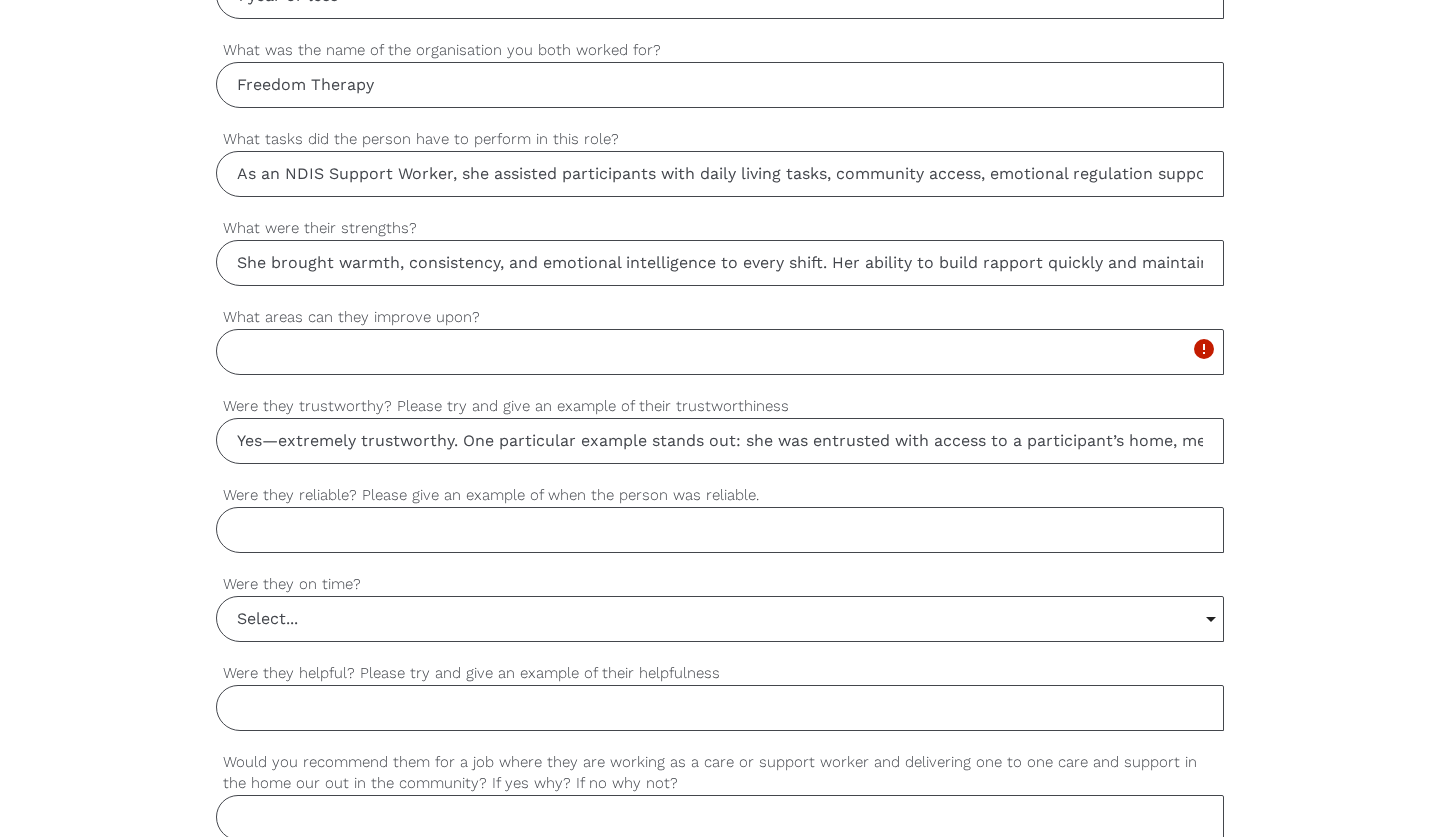 type on "I" 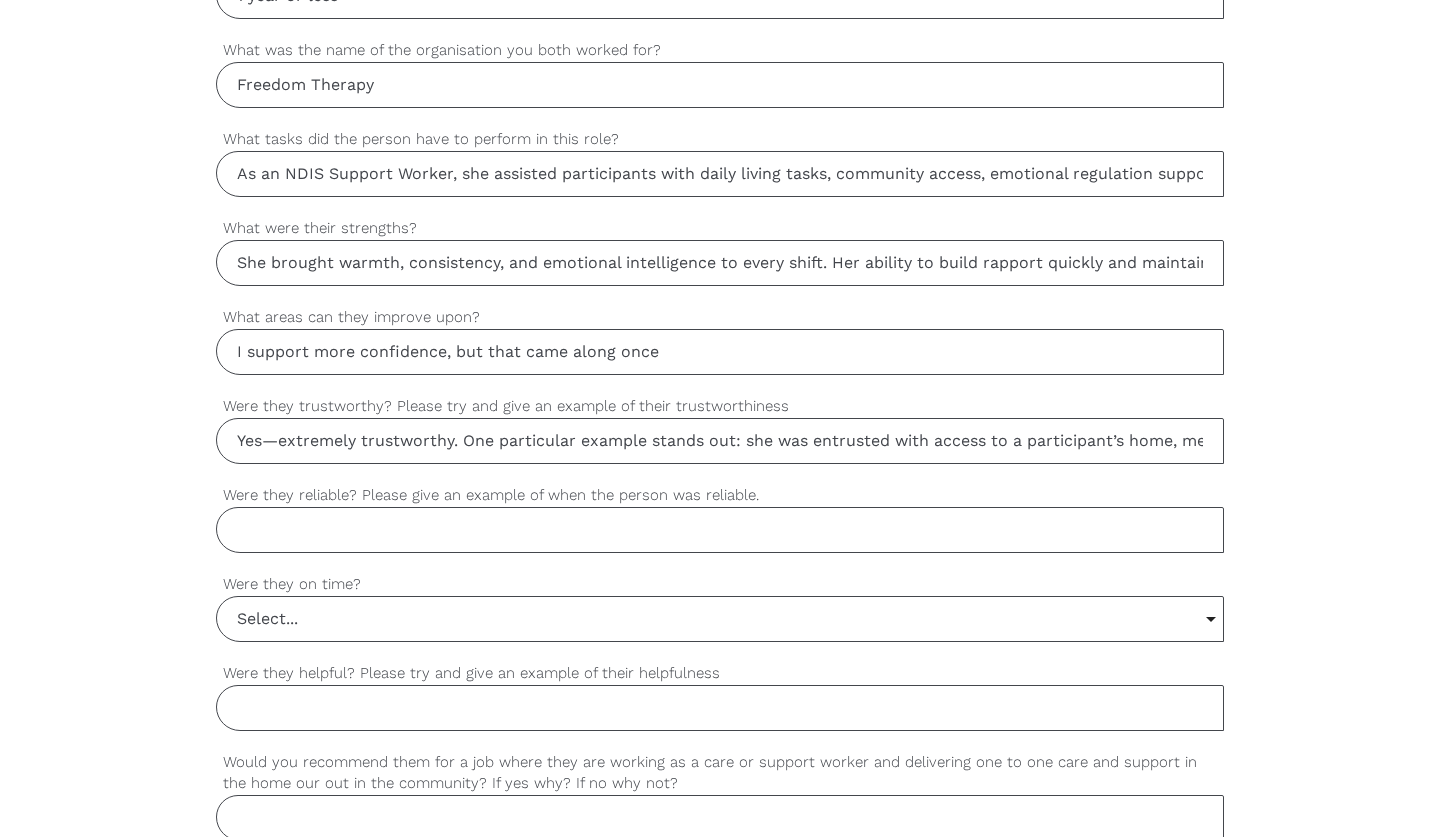 drag, startPoint x: 700, startPoint y: 354, endPoint x: 195, endPoint y: 355, distance: 505.00098 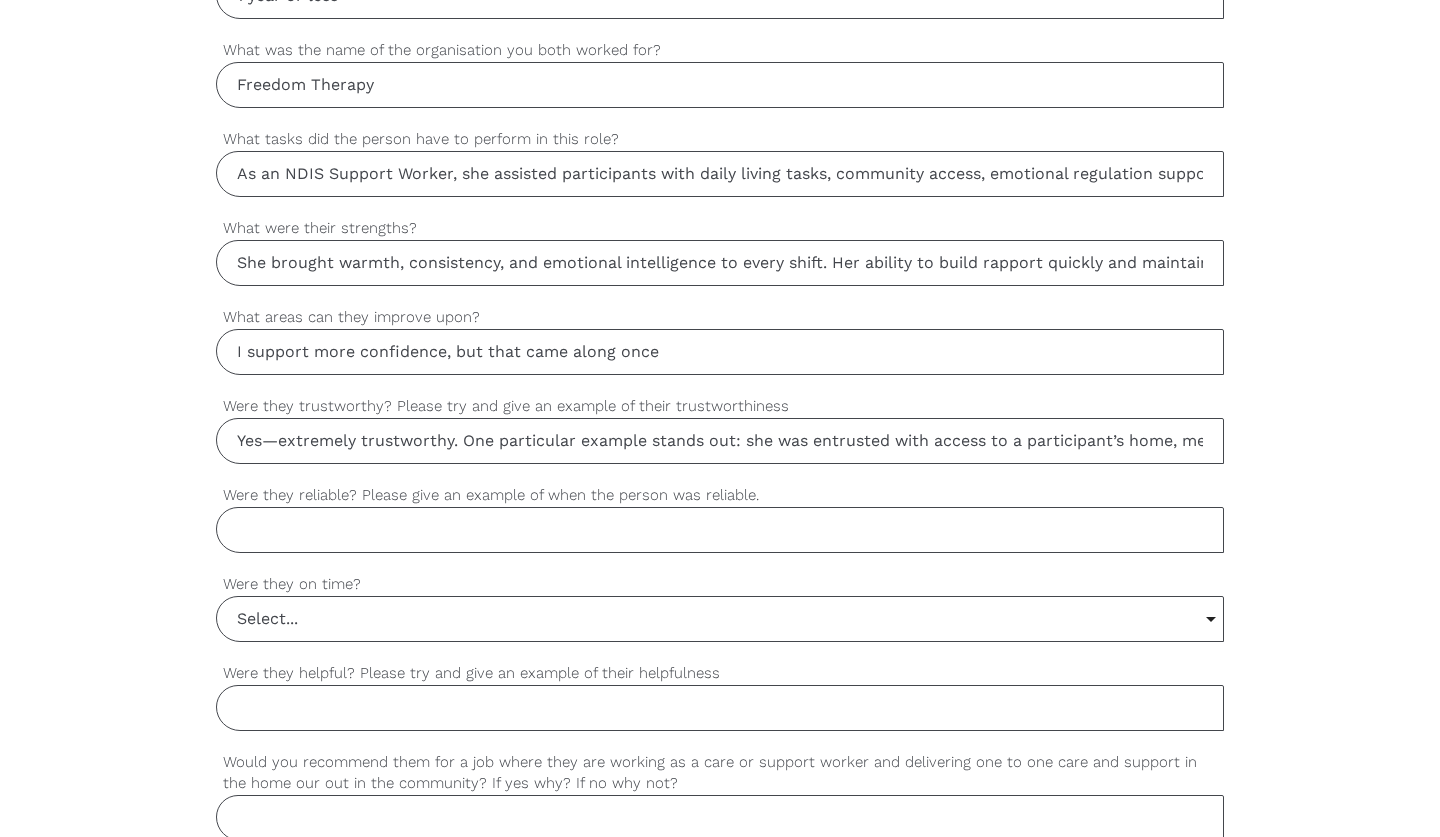 click on "settings   [FIRST] [LAST]   settings   [EMAIL] Your email address   settings   [PHONE] Mobile phone number   settings   [FIRST] [LAST] Name of person you are giving a reference for   settings   Tracey has worked for me as a Support Worker How do you know the person you are giving a reference for?   settings   Please confirm that the person you are giving a reference for is not a relative   settings   1 year or less Select... 6 months or less 1 year or less 1-2 years 2-4 years 5 years or more Select... 6 months or less 1 year or less 1-2 years 2-4 years 5 years or more How long did they work for you   settings   Freedom Therapy What was the name of the organisation you both worked for?   settings   What tasks did the person have to perform in this role?   settings   What were their strengths?   settings   I support more confidence, but that came along once What areas can they improve upon?   settings     settings     settings   Yes No" at bounding box center [720, 272] 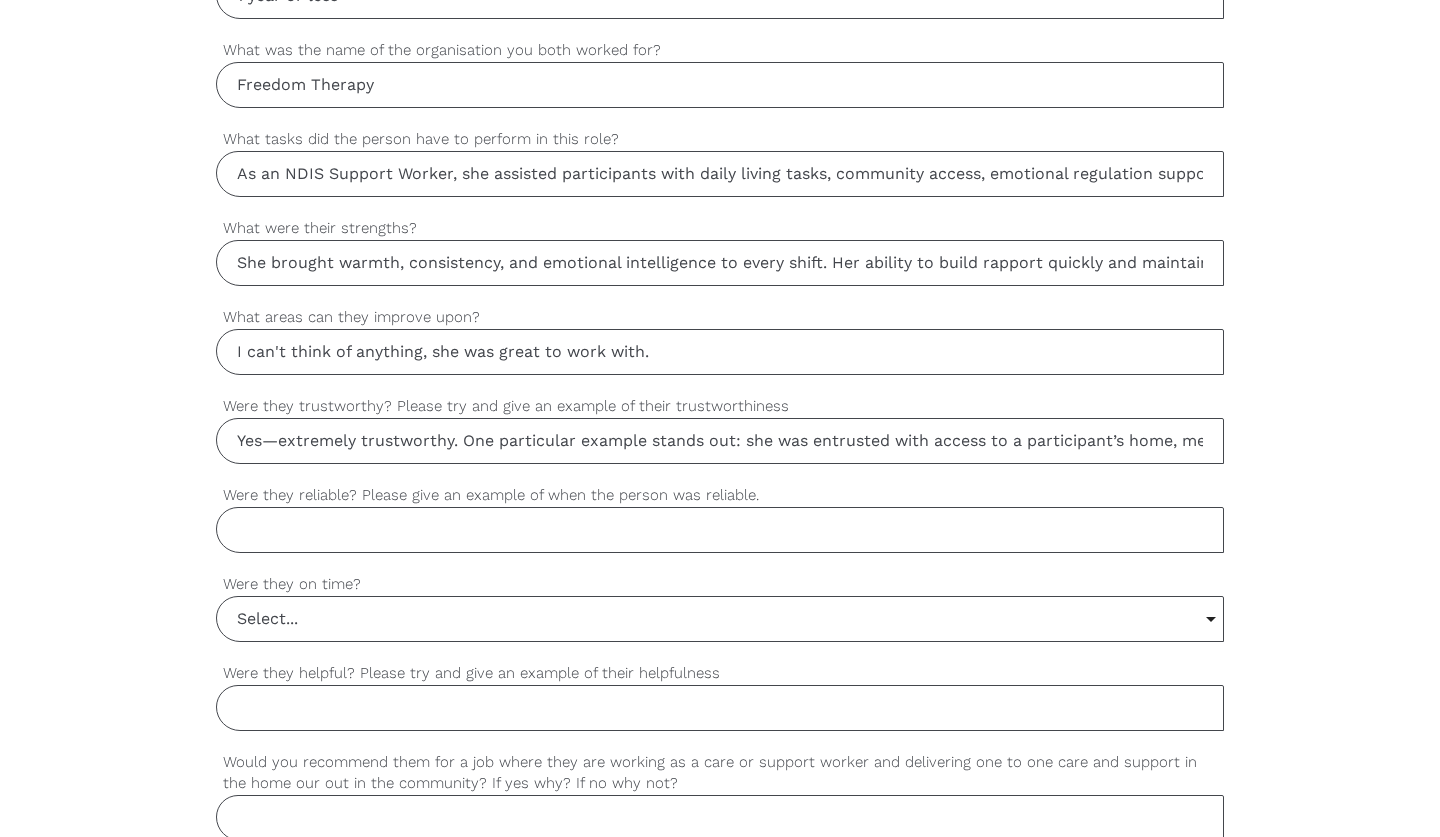type on "I can't think of anything, she was great to work with." 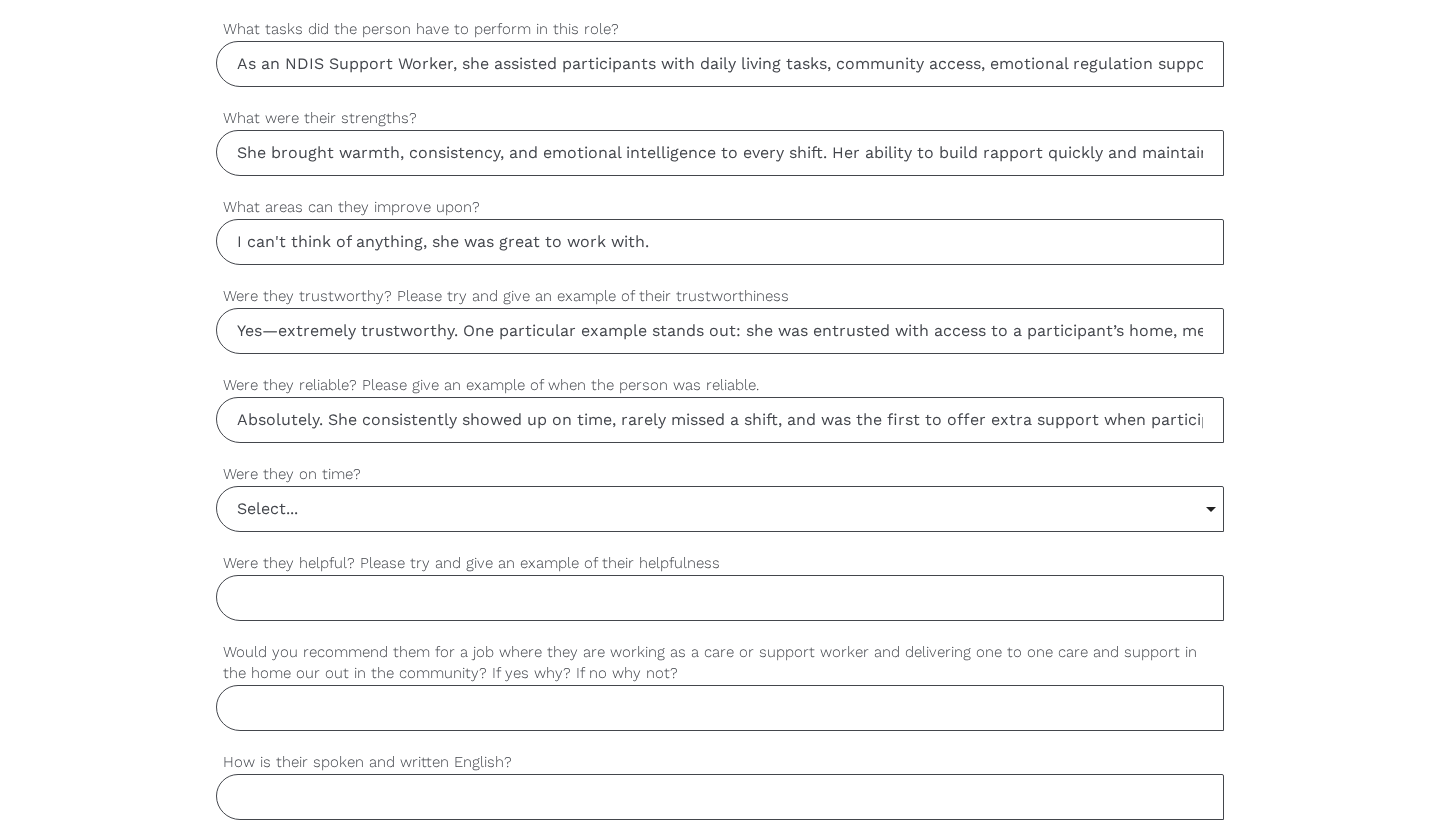 scroll, scrollTop: 1391, scrollLeft: 0, axis: vertical 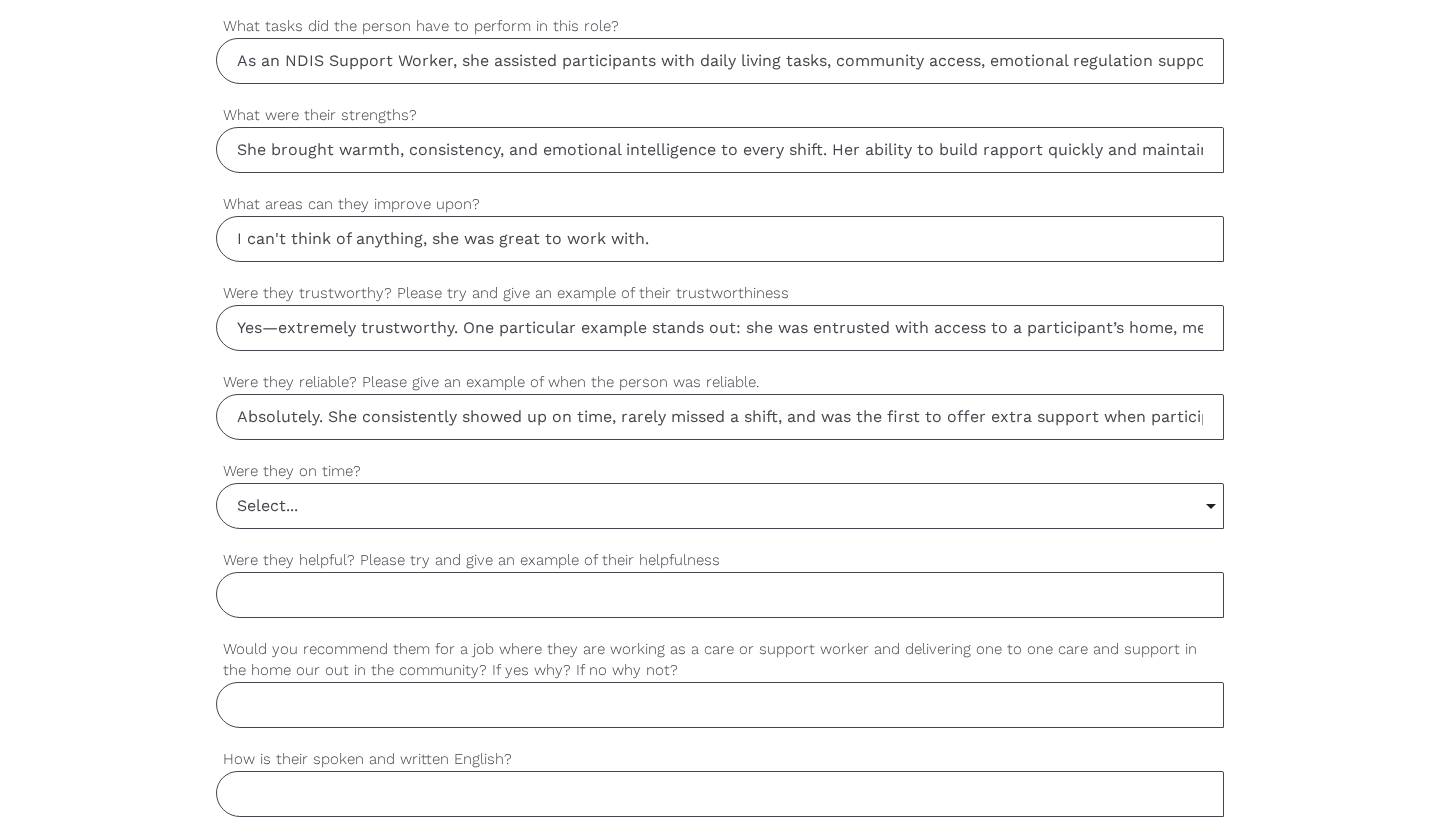 type on "Absolutely. She consistently showed up on time, rarely missed a shift, and was the first to offer extra support when participants needed emergency assistance. On one occasion, she stepped in last minute to support a client in distress when another worker called in sick. She rearranged her own commitments and stayed well beyond her scheduled time without hesitation." 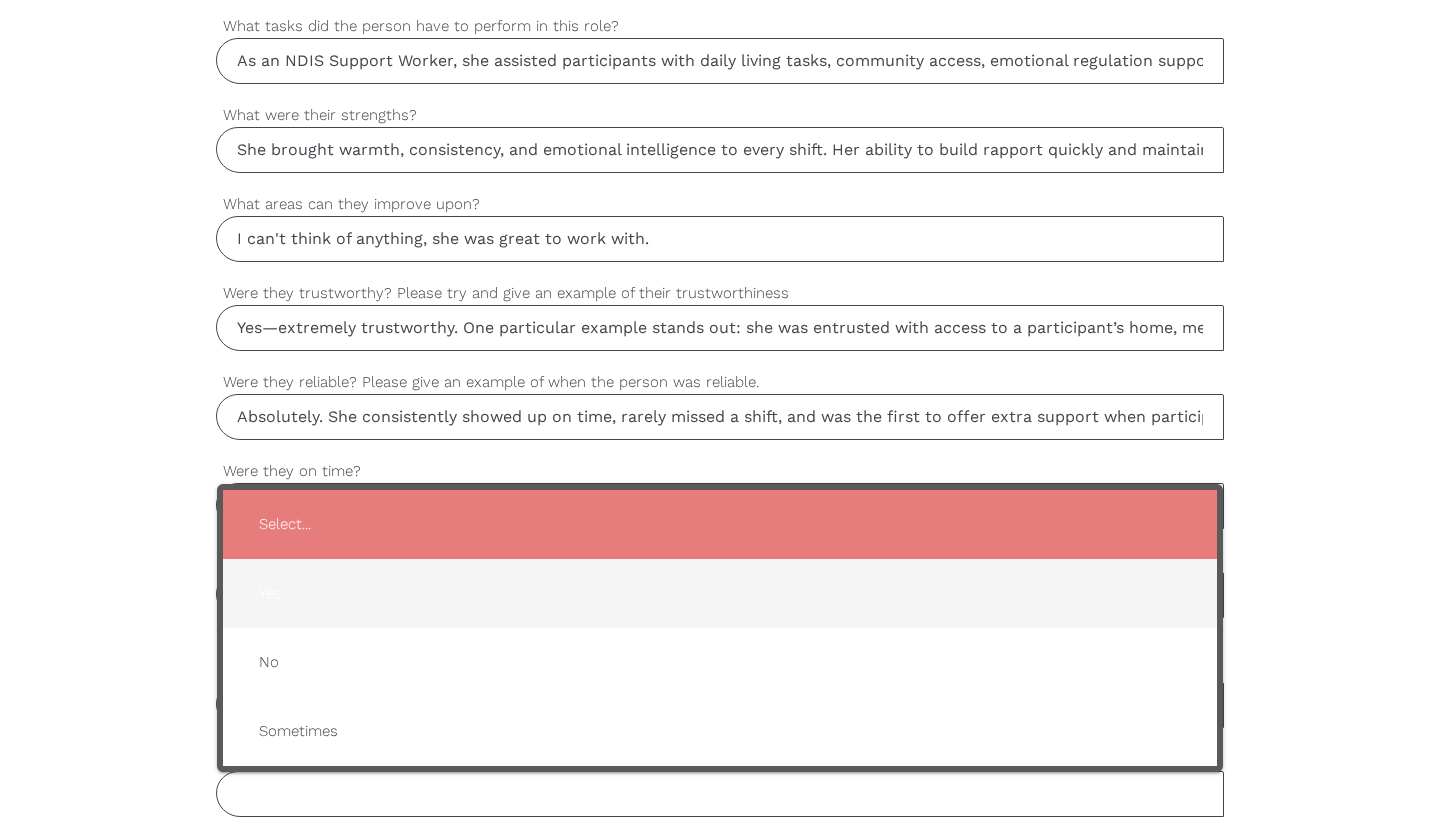 click on "Yes" at bounding box center [720, 593] 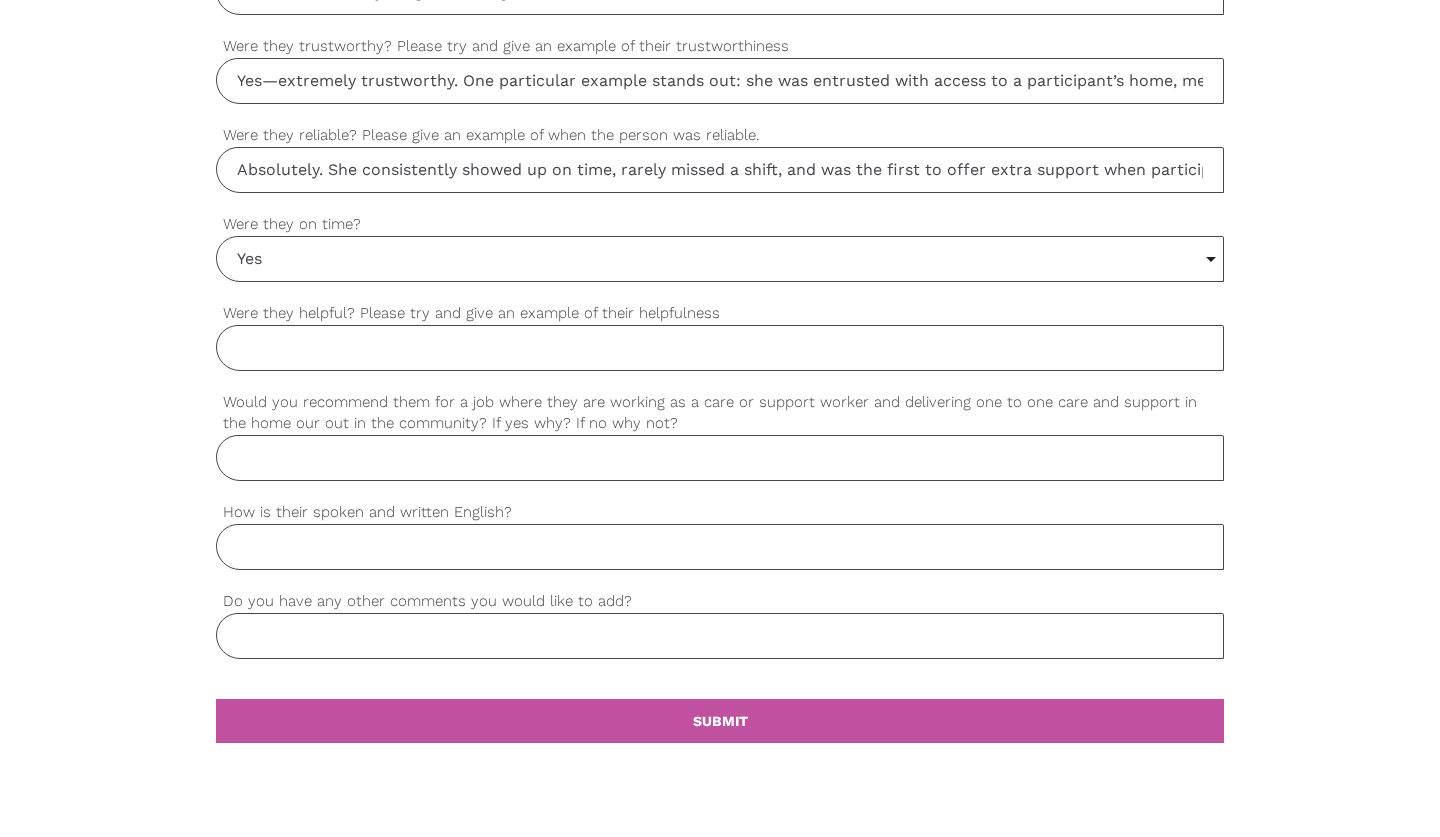 scroll, scrollTop: 1726, scrollLeft: 0, axis: vertical 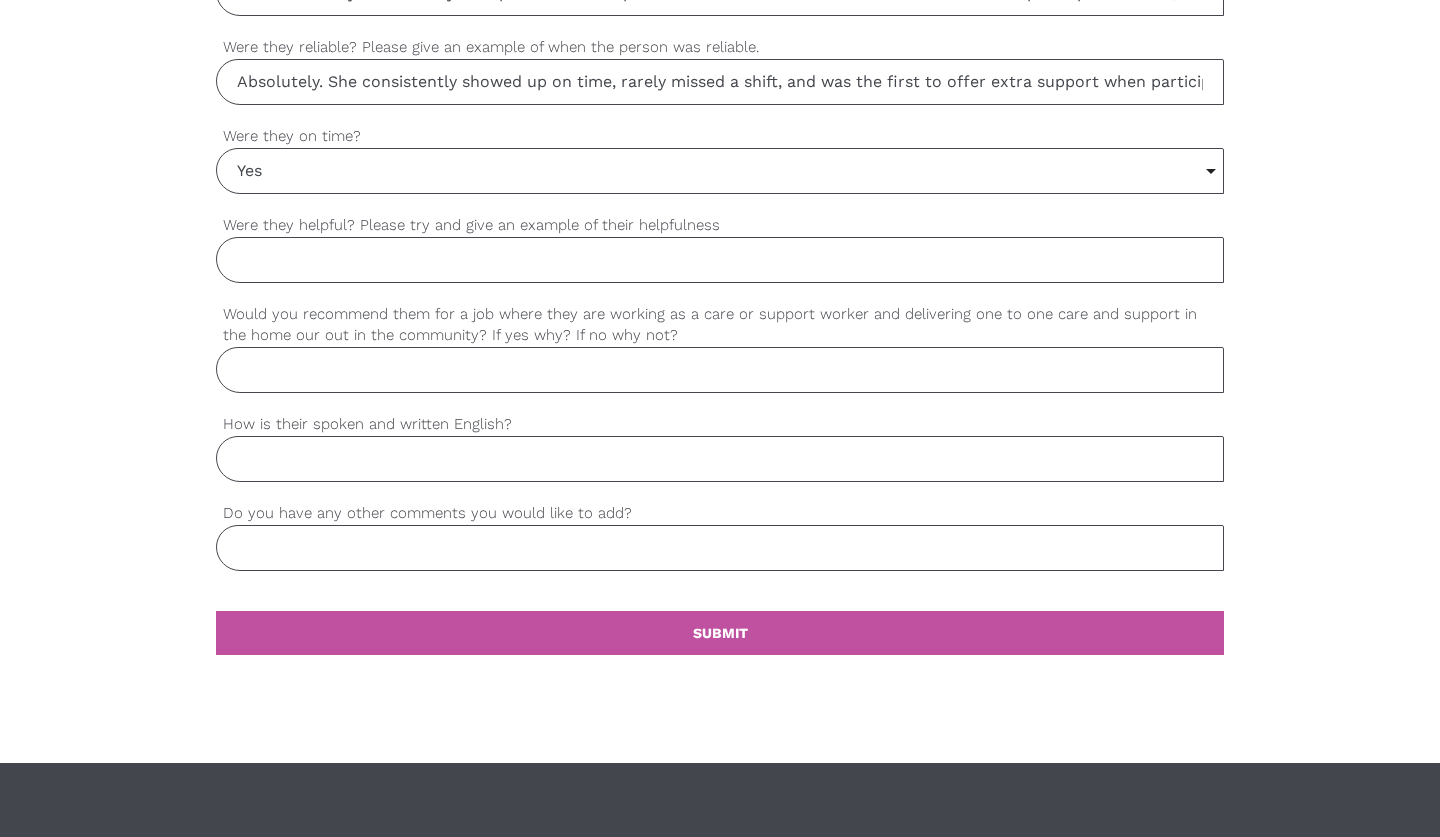 click on "Would you recommend them for a job where they are working as a care or support worker and delivering one to one care and support in the home our out in the community? If yes why? If no why not?" at bounding box center (720, 370) 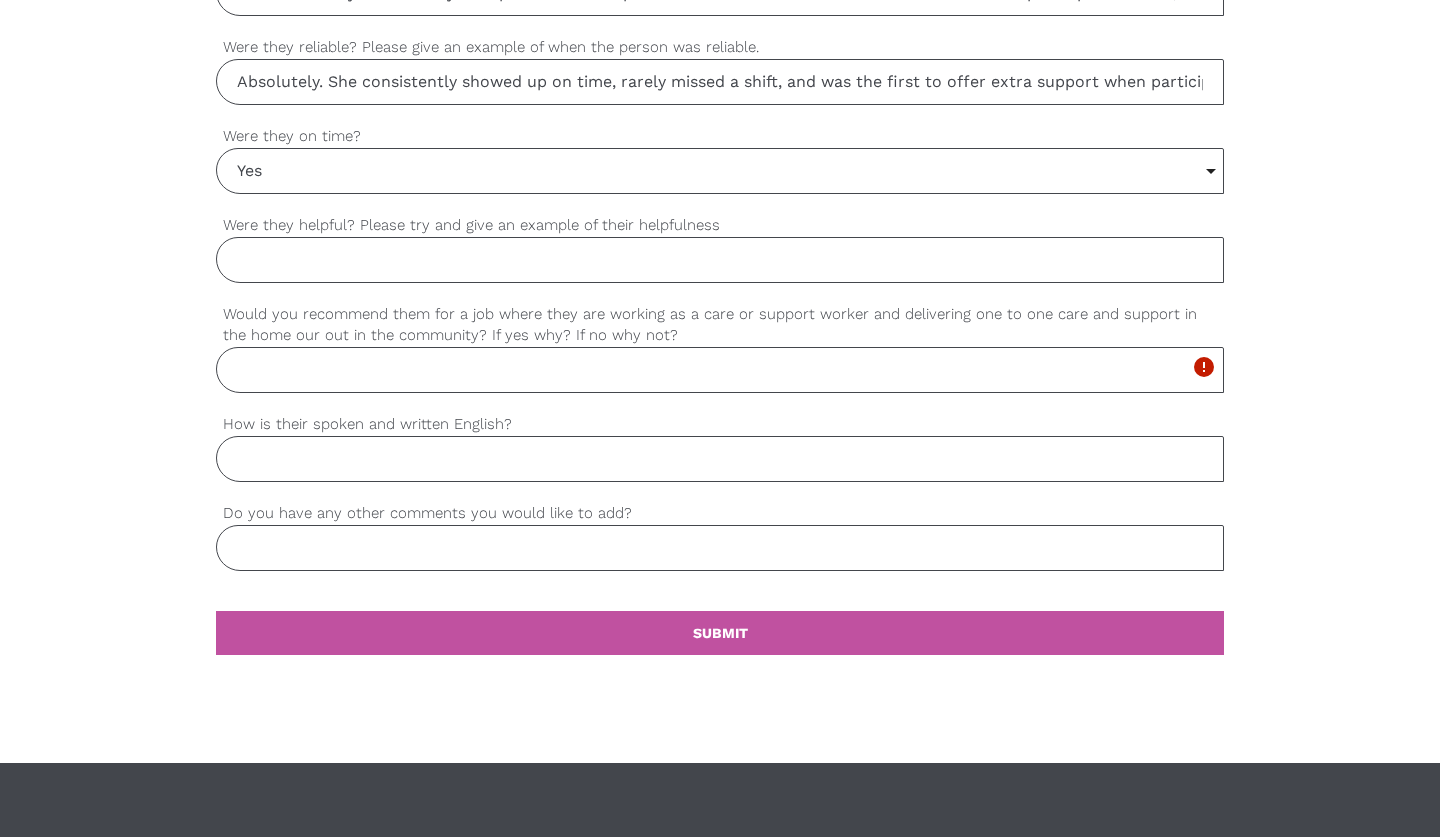 click on "Were they helpful? Please try and give an example of their helpfulness" at bounding box center (720, 260) 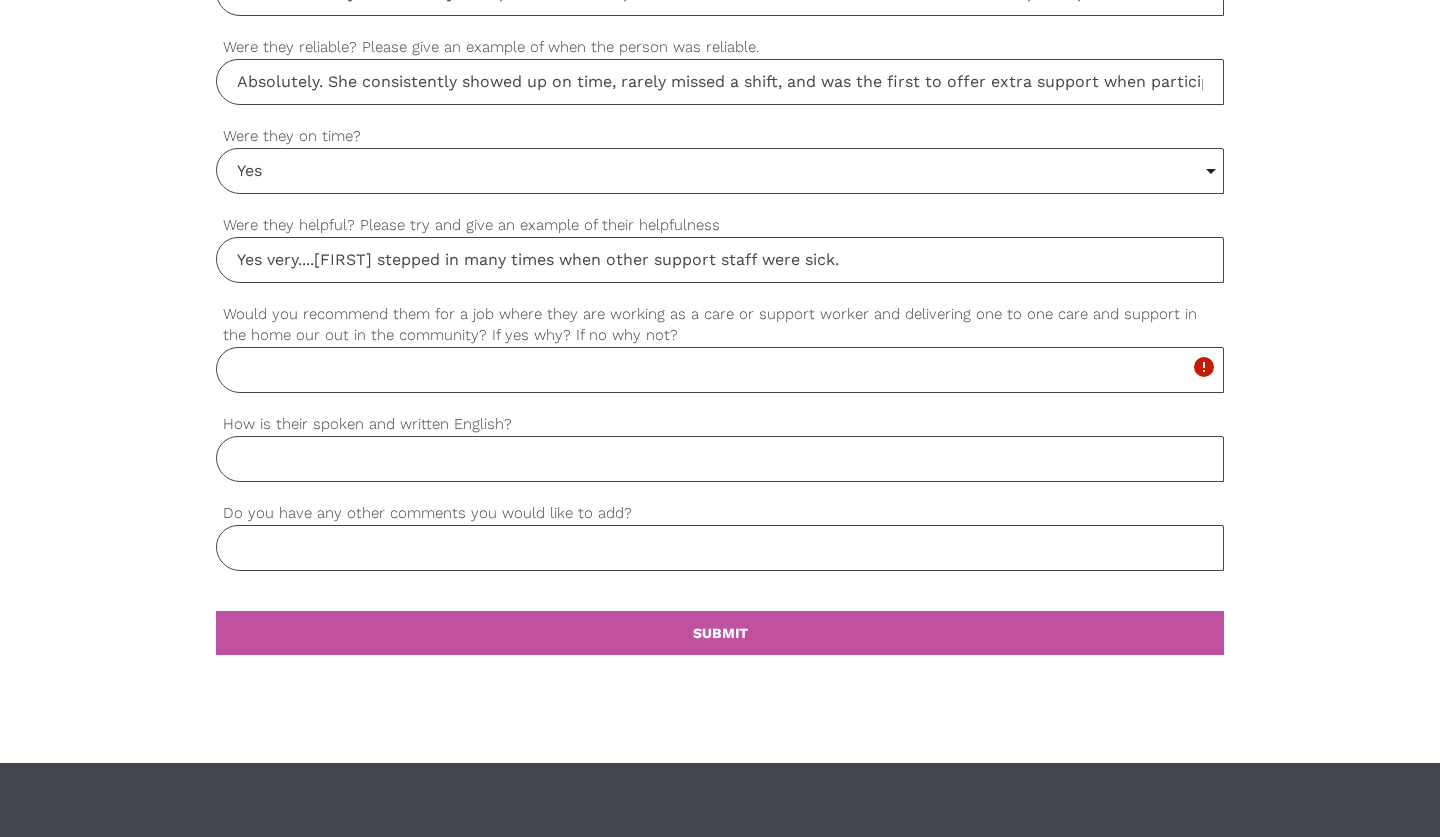 type on "Yes very....[FIRST] stepped in many times when other support staff were sick." 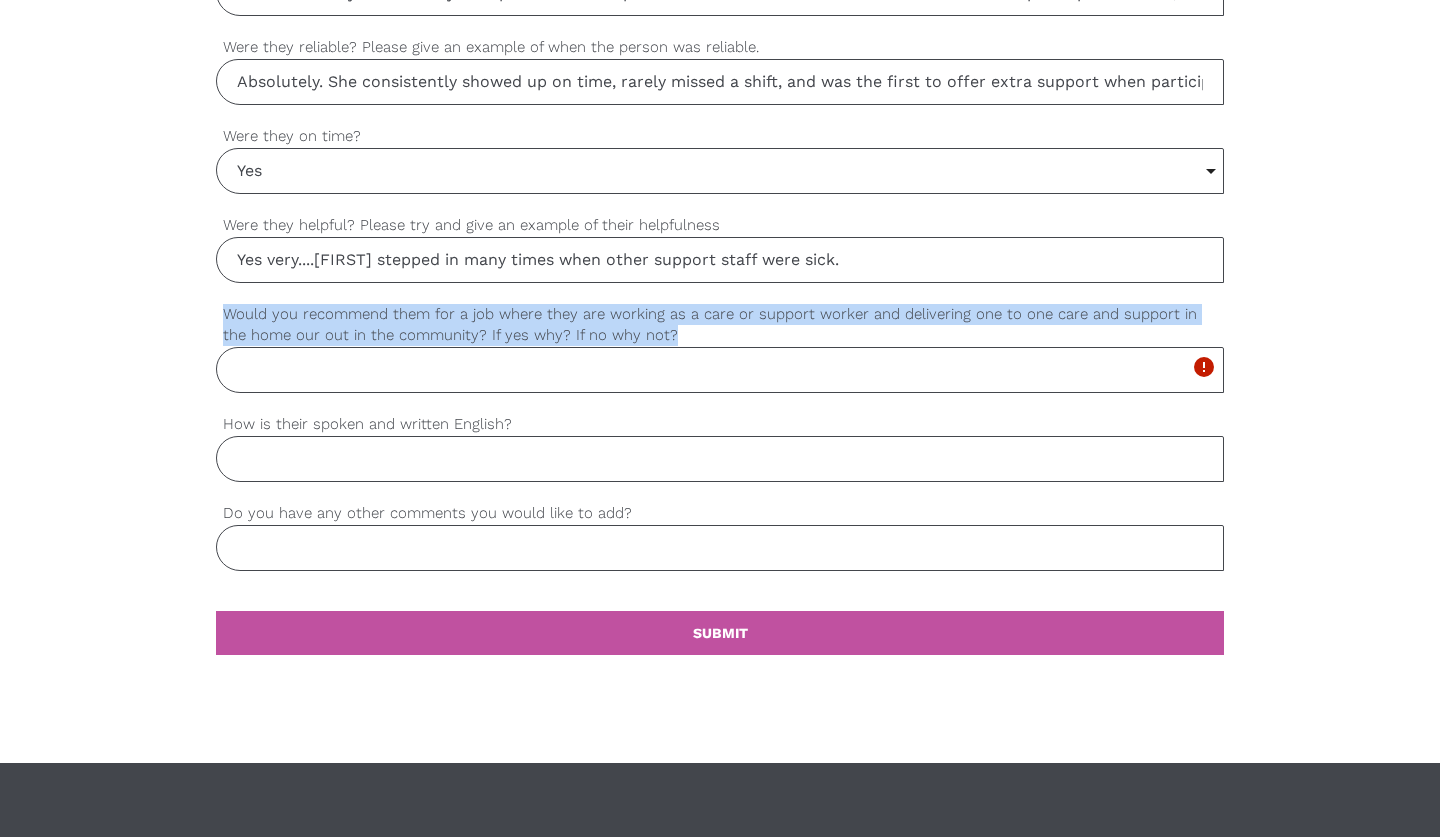 drag, startPoint x: 688, startPoint y: 341, endPoint x: 221, endPoint y: 309, distance: 468.09506 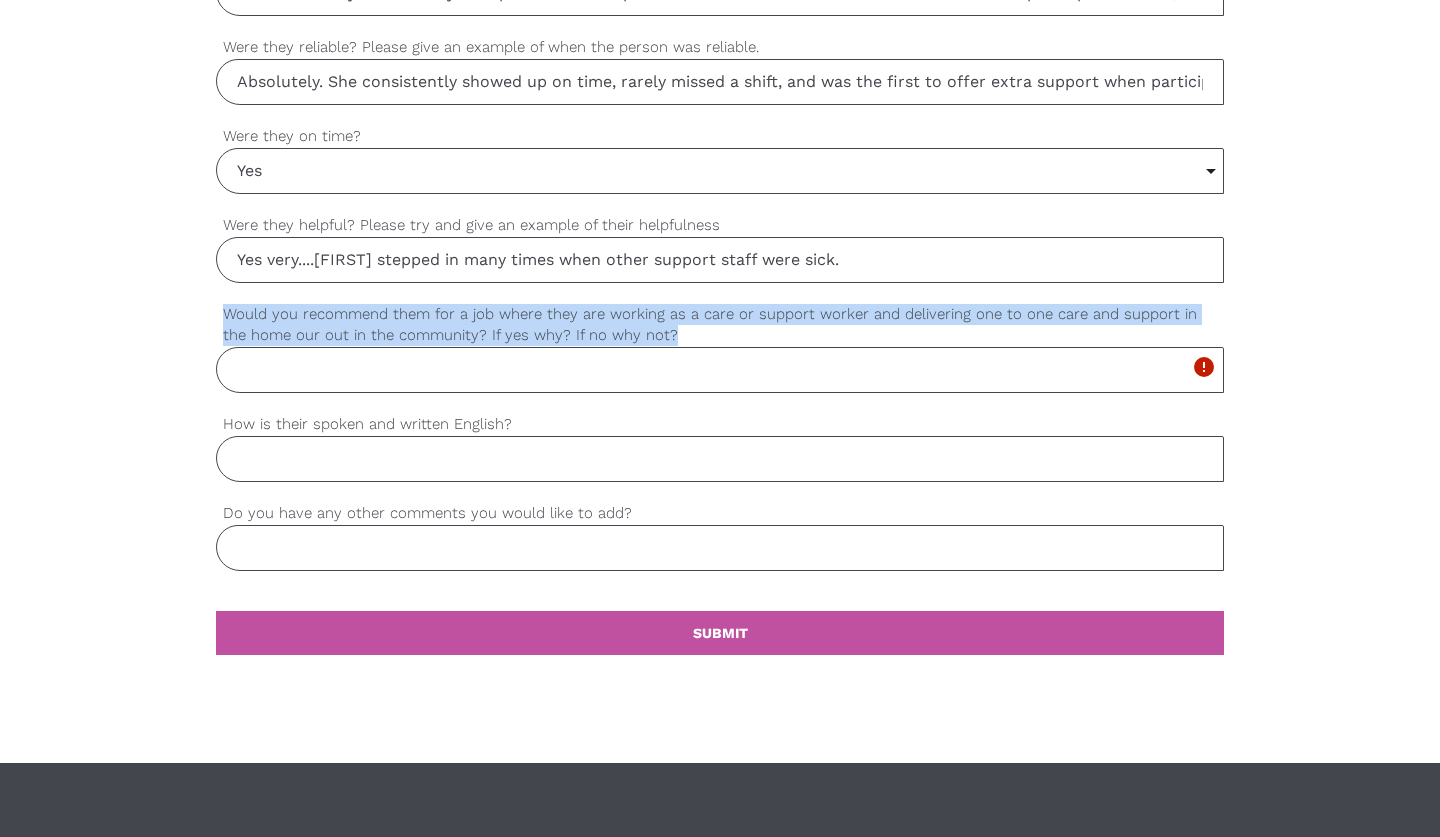 click on "Would you recommend them for a job where they are working as a care or support worker and delivering one to one care and support in the home our out in the community? If yes why? If no why not?" at bounding box center (720, 325) 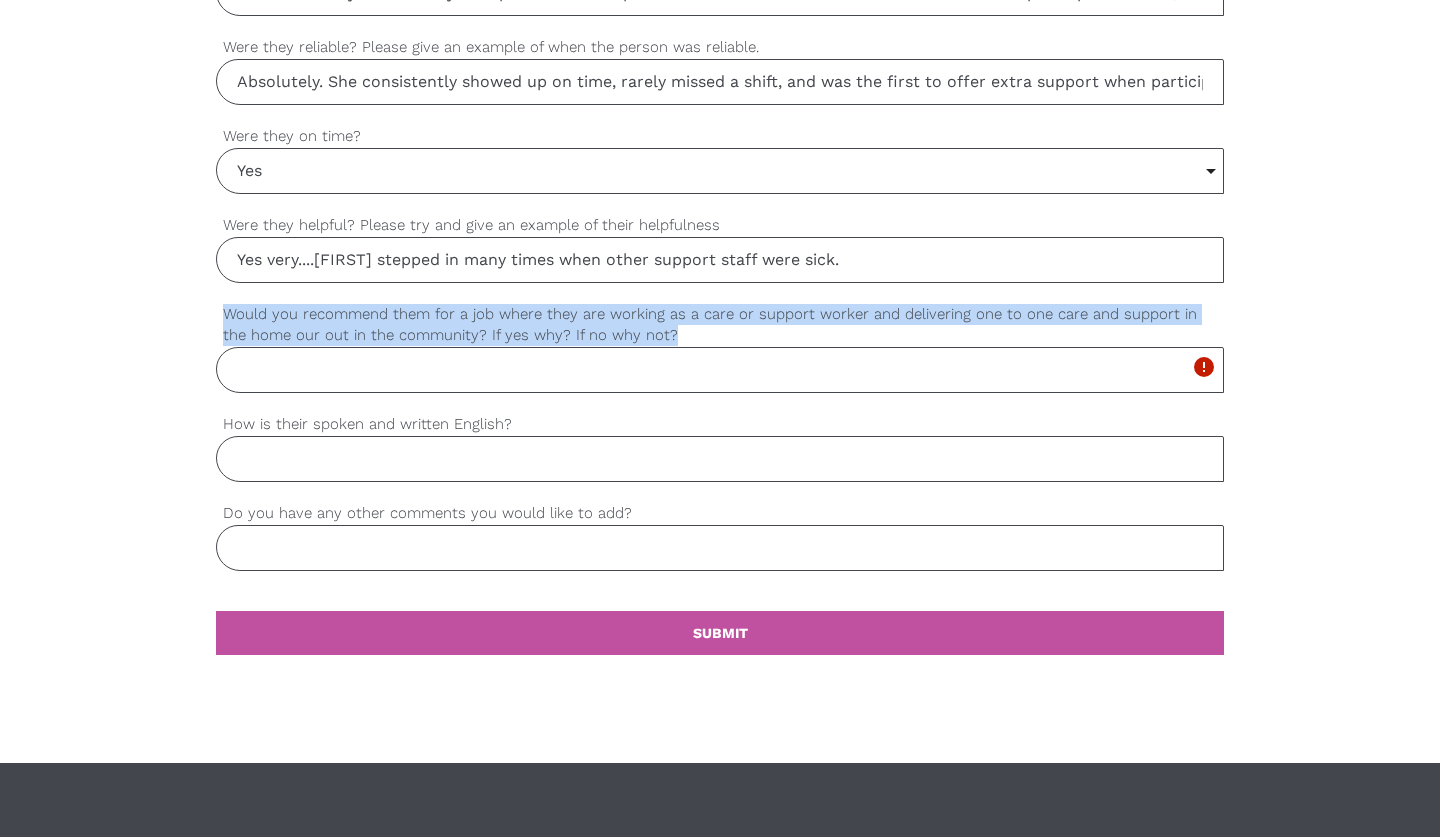 drag, startPoint x: 651, startPoint y: 330, endPoint x: 222, endPoint y: 316, distance: 429.22836 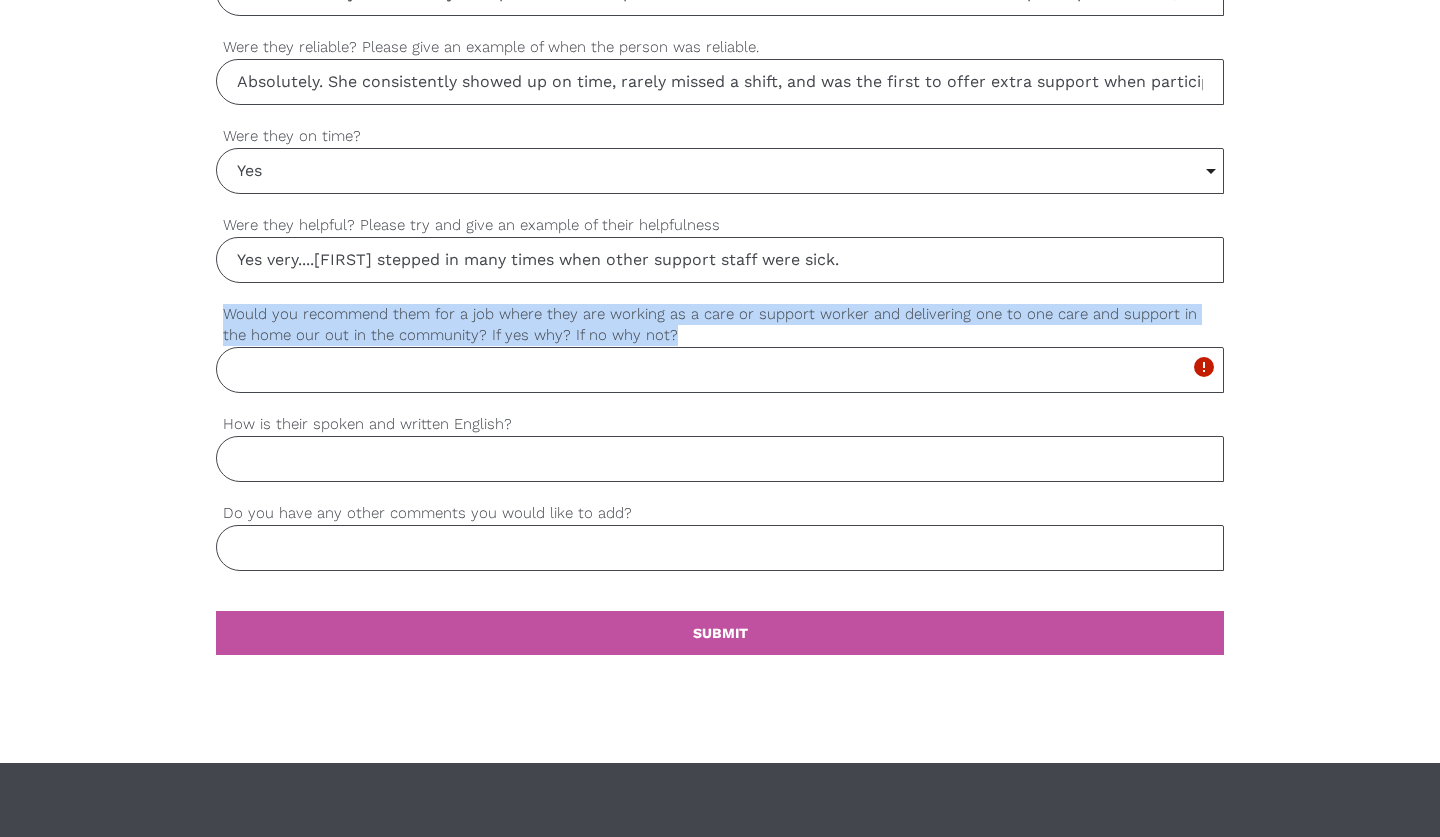 click on "Would you recommend them for a job where they are working as a care or support worker and delivering one to one care and support in the home our out in the community? If yes why? If no why not?" at bounding box center [720, 325] 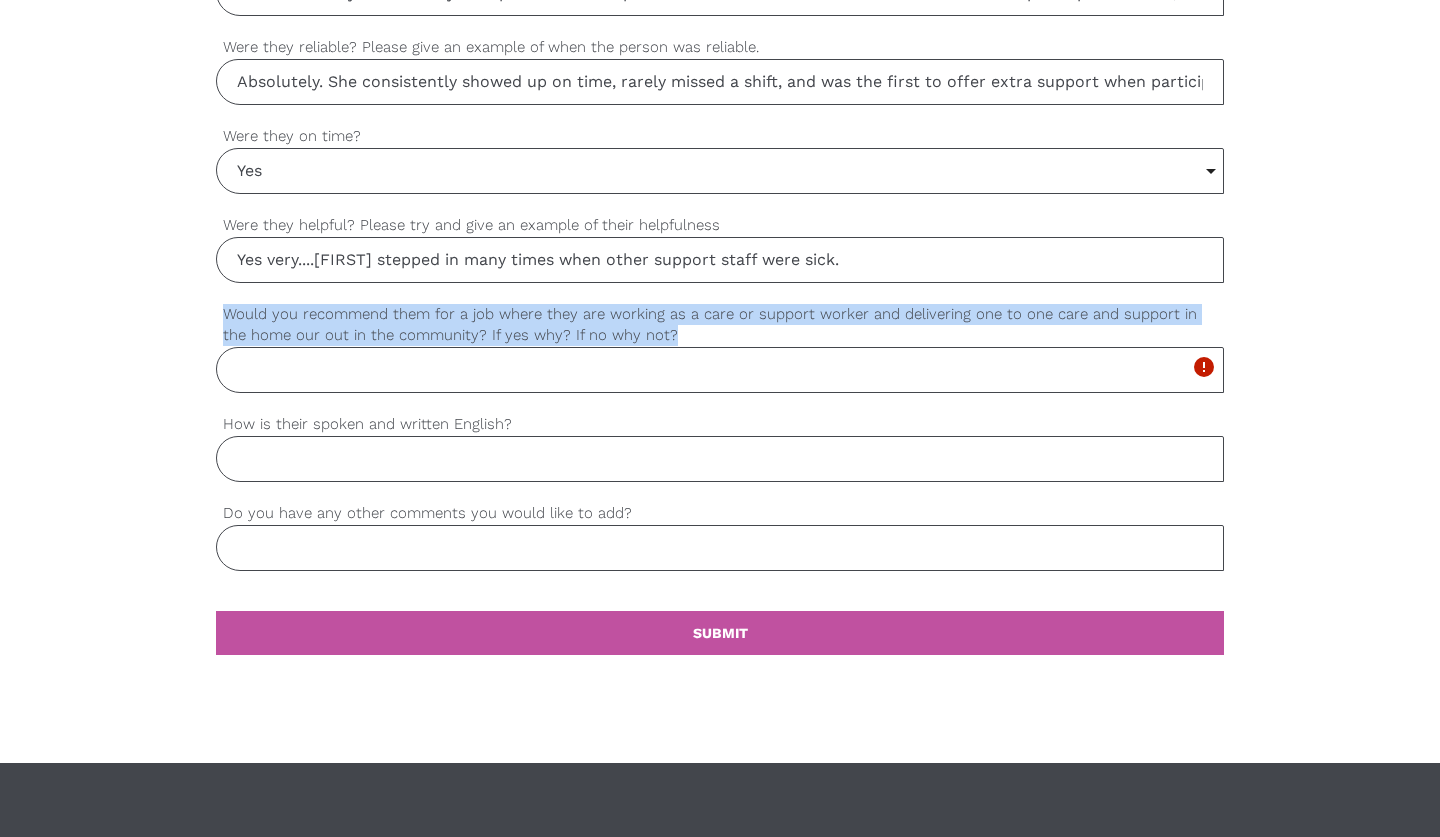 drag, startPoint x: 669, startPoint y: 341, endPoint x: 202, endPoint y: 317, distance: 467.6163 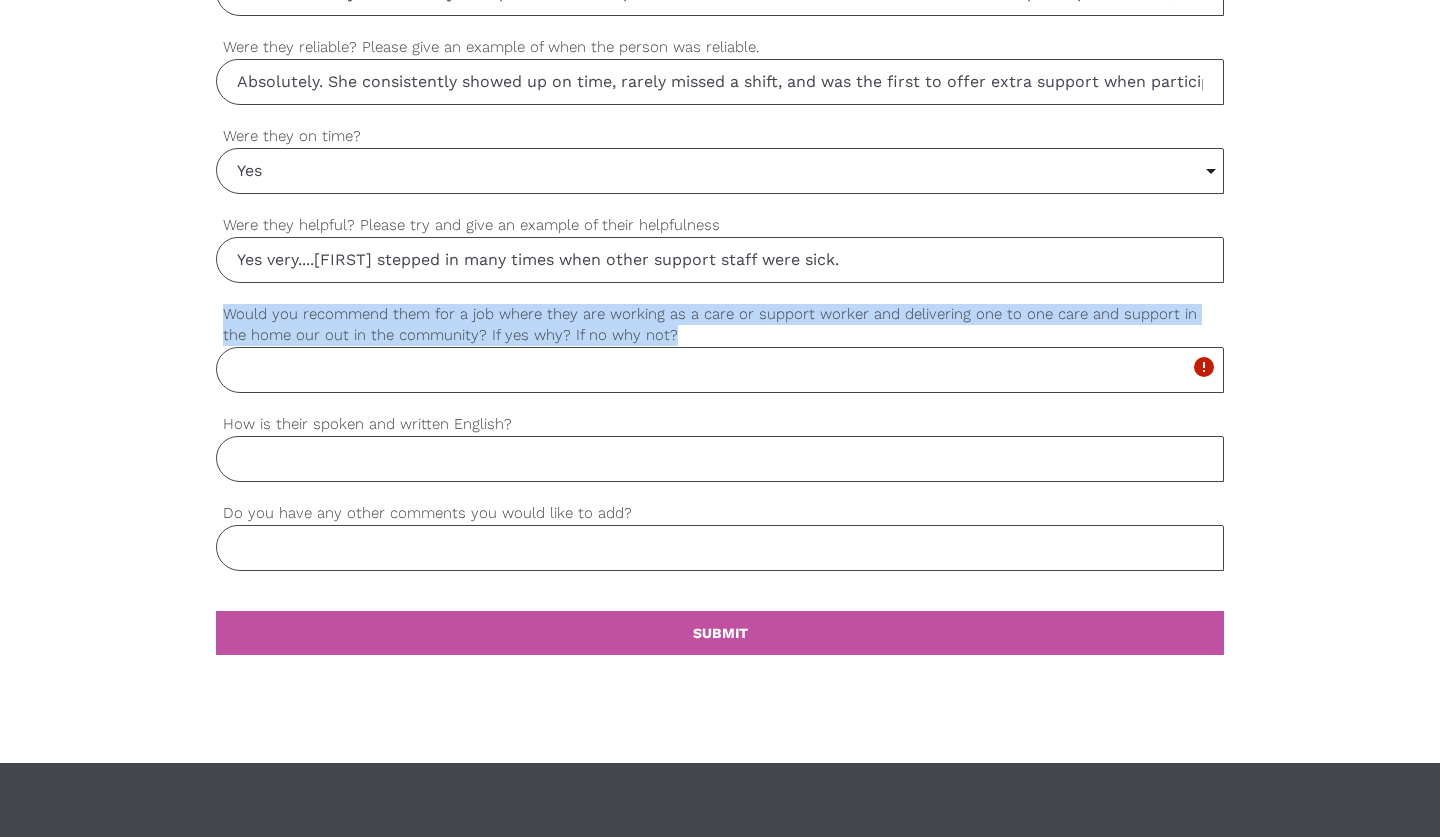 click on "settings   [FIRST] [LAST]   settings   [EMAIL] Your email address   settings   [PHONE] Mobile phone number   settings   [FIRST] [LAST] Name of person you are giving a reference for   settings   Tracey has worked for me as a Support Worker How do you know the person you are giving a reference for?   settings   Please confirm that the person you are giving a reference for is not a relative   settings   1 year or less Select... 6 months or less 1 year or less 1-2 years 2-4 years 5 years or more Select... 6 months or less 1 year or less 1-2 years 2-4 years 5 years or more How long did they work for you   settings   Freedom Therapy What was the name of the organisation you both worked for?   settings   What tasks did the person have to perform in this role?   settings   What were their strengths?   settings   I can't think of anything, she was great to work with. What areas can they improve upon?   settings     settings     settings   Yes" at bounding box center [720, -176] 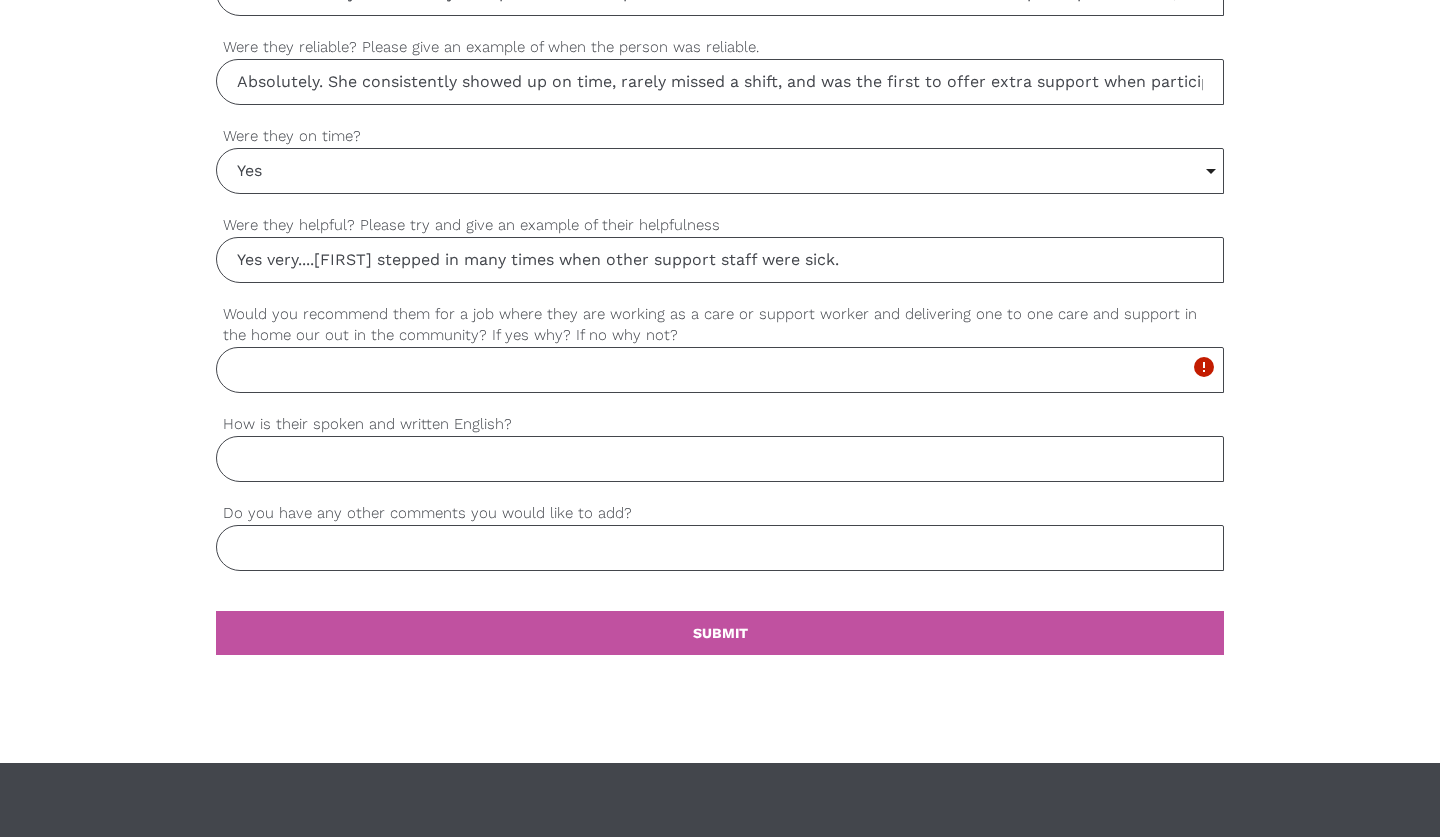 click on "Would you recommend them for a job where they are working as a care or support worker and delivering one to one care and support in the home our out in the community? If yes why? If no why not?" at bounding box center (720, 370) 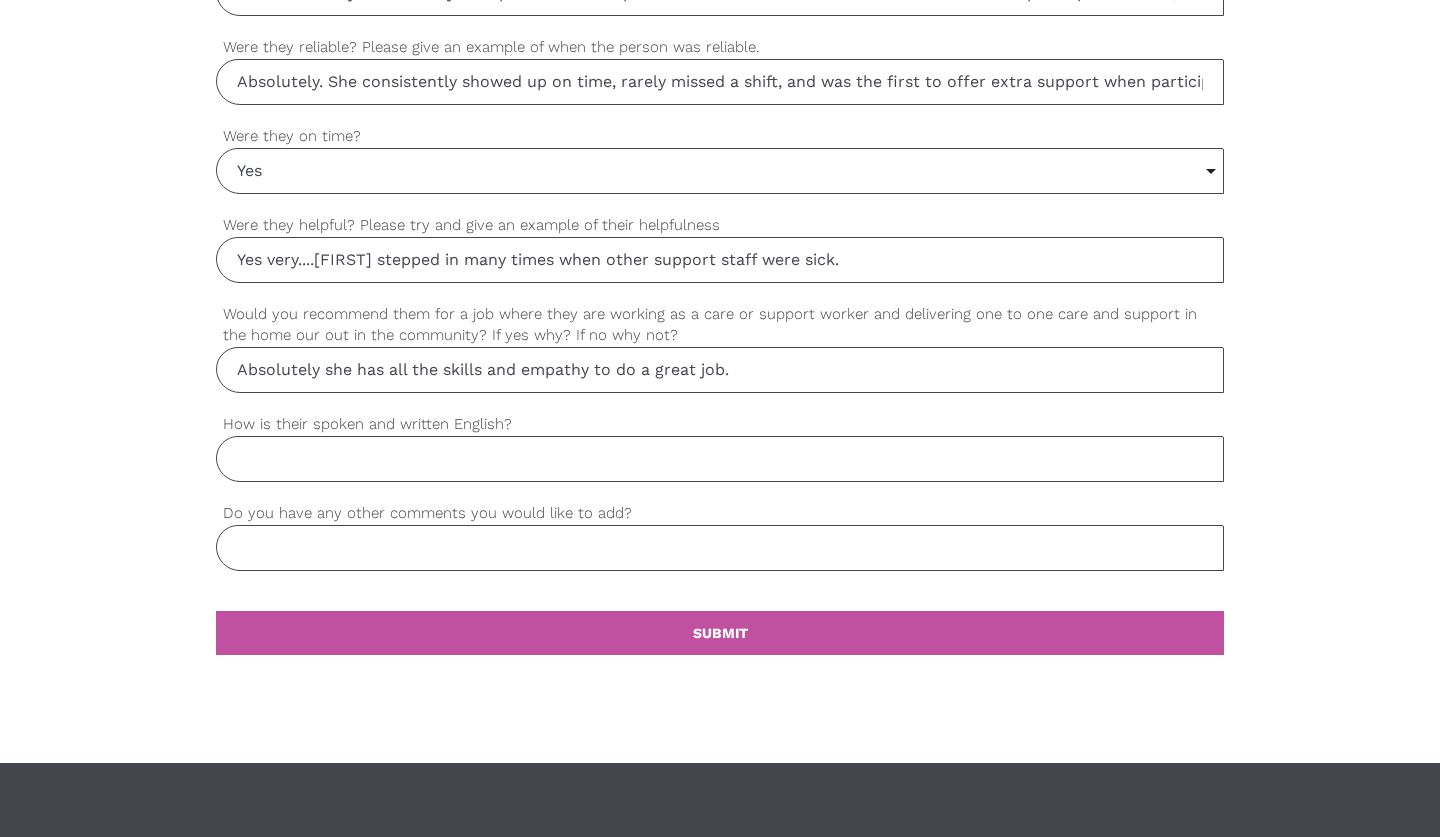 type on "Absolutely she has all the skills and empathy to do a great job." 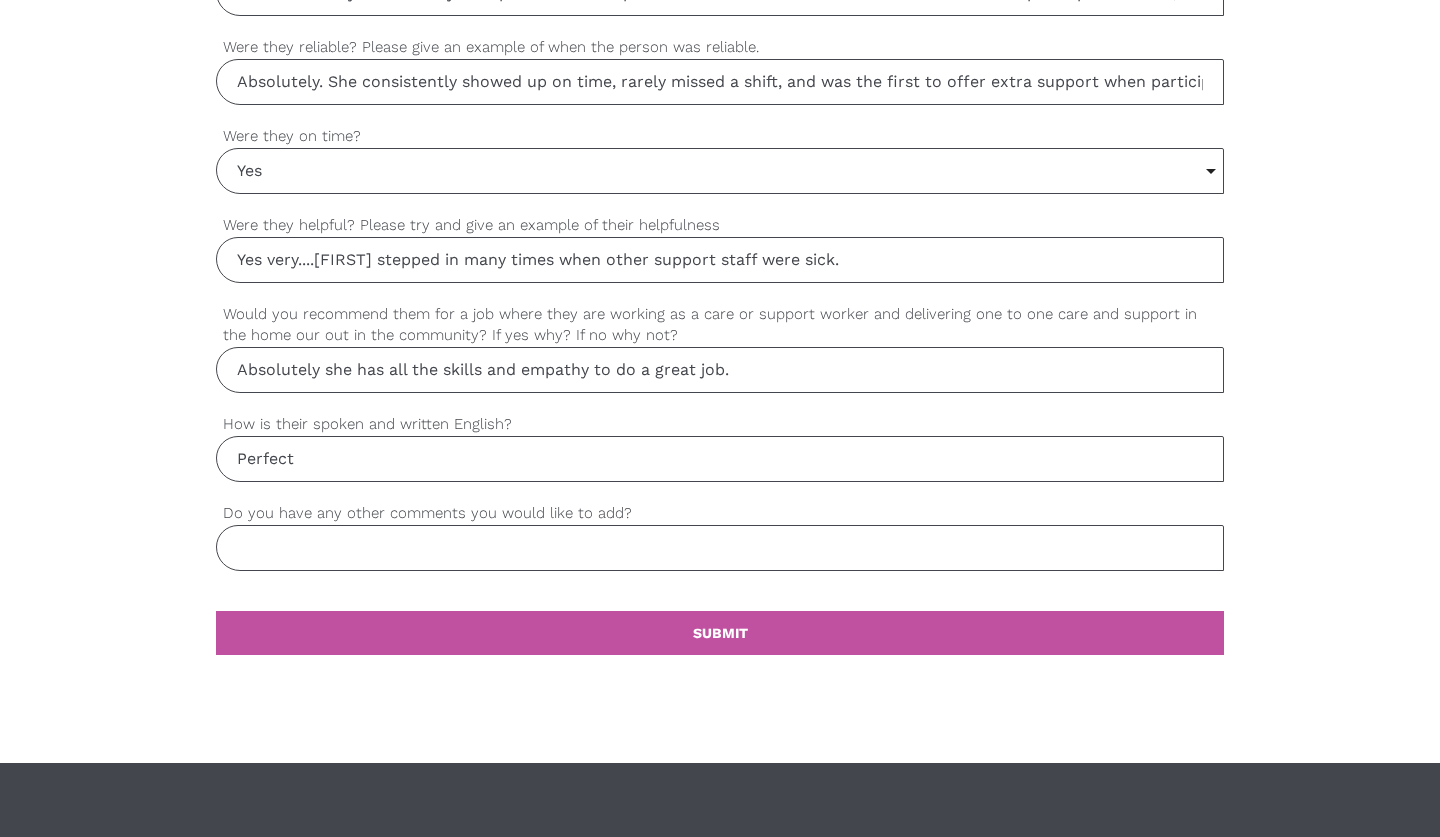 type on "Perfect" 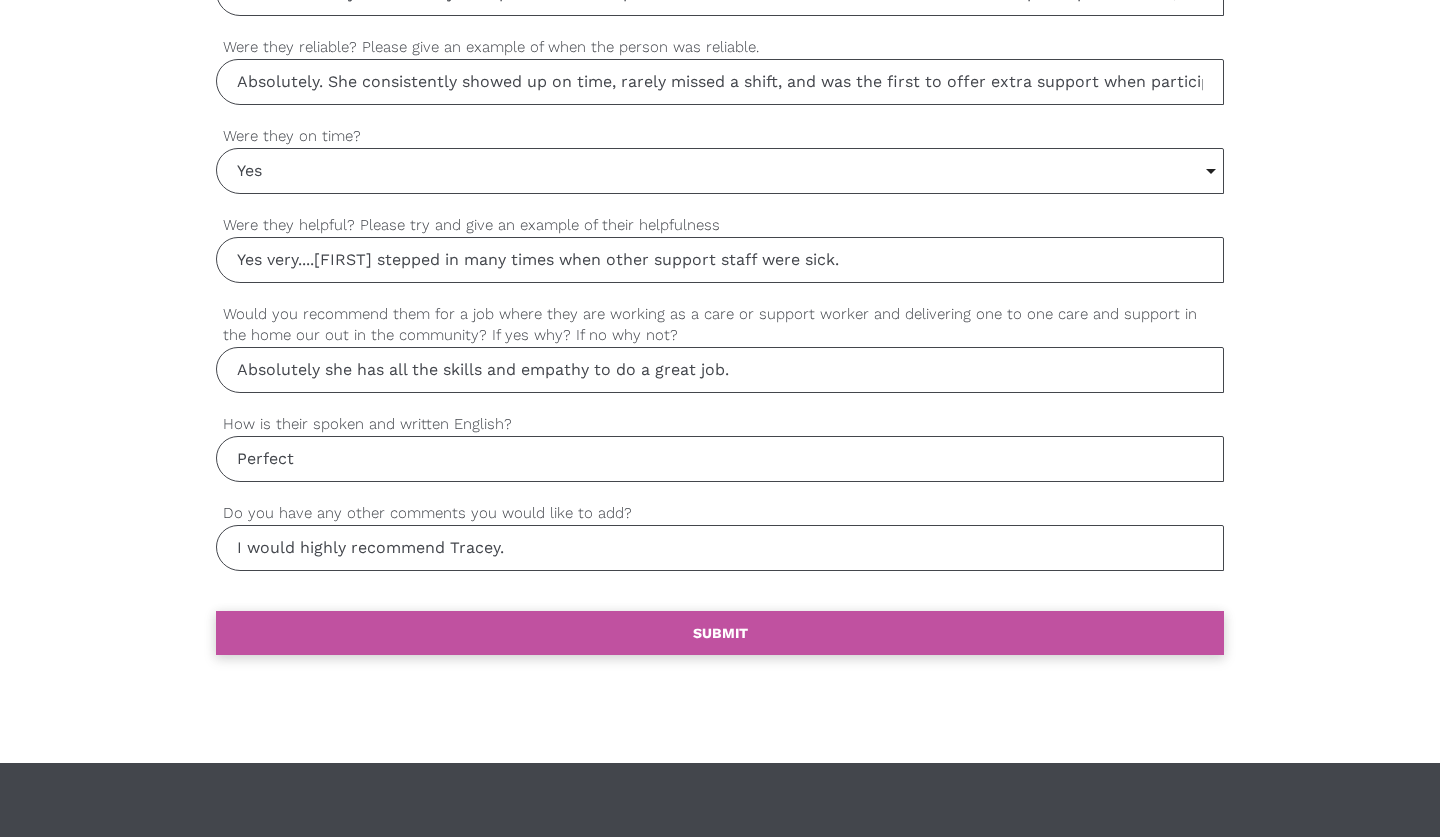 type on "I would highly recommend Tracey." 